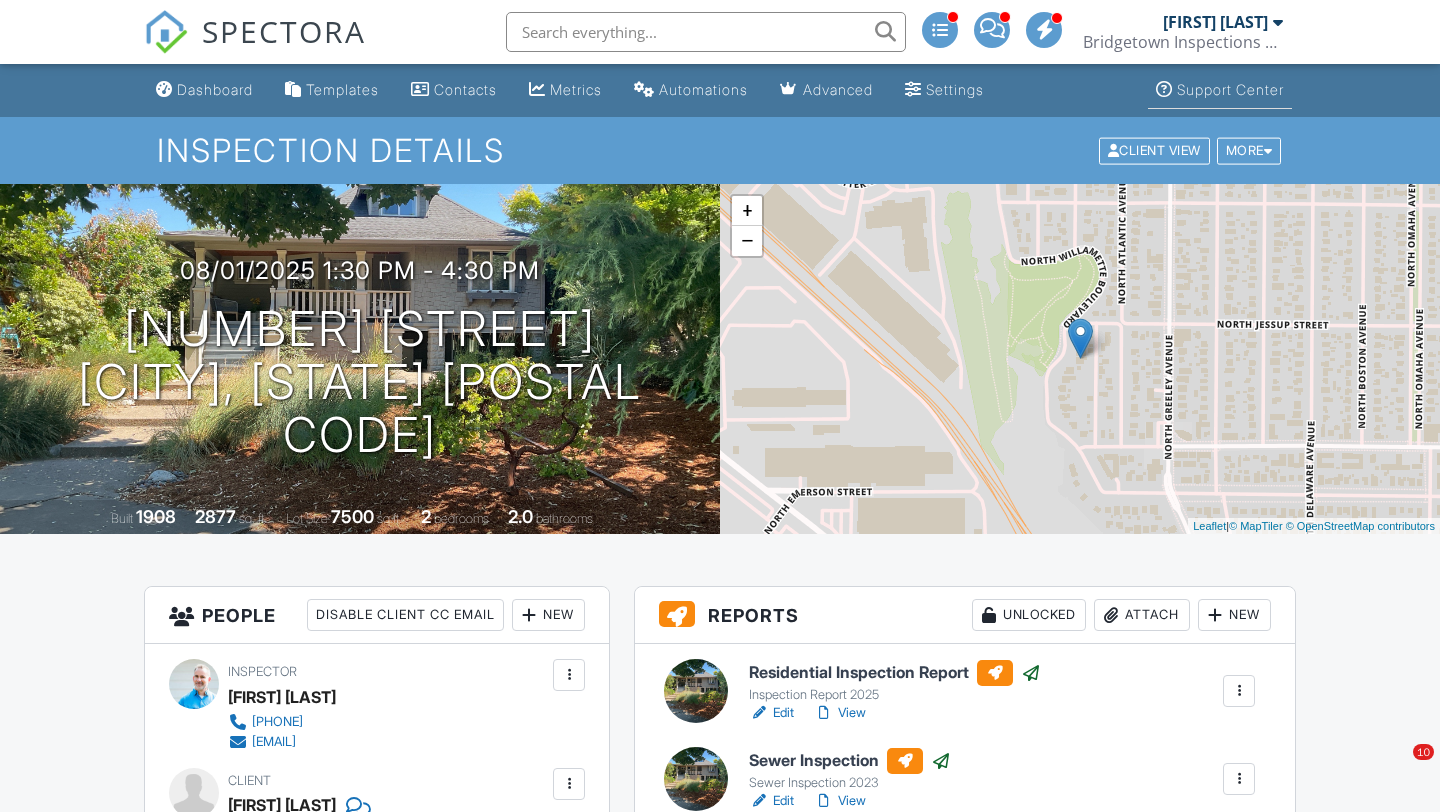 scroll, scrollTop: 0, scrollLeft: 0, axis: both 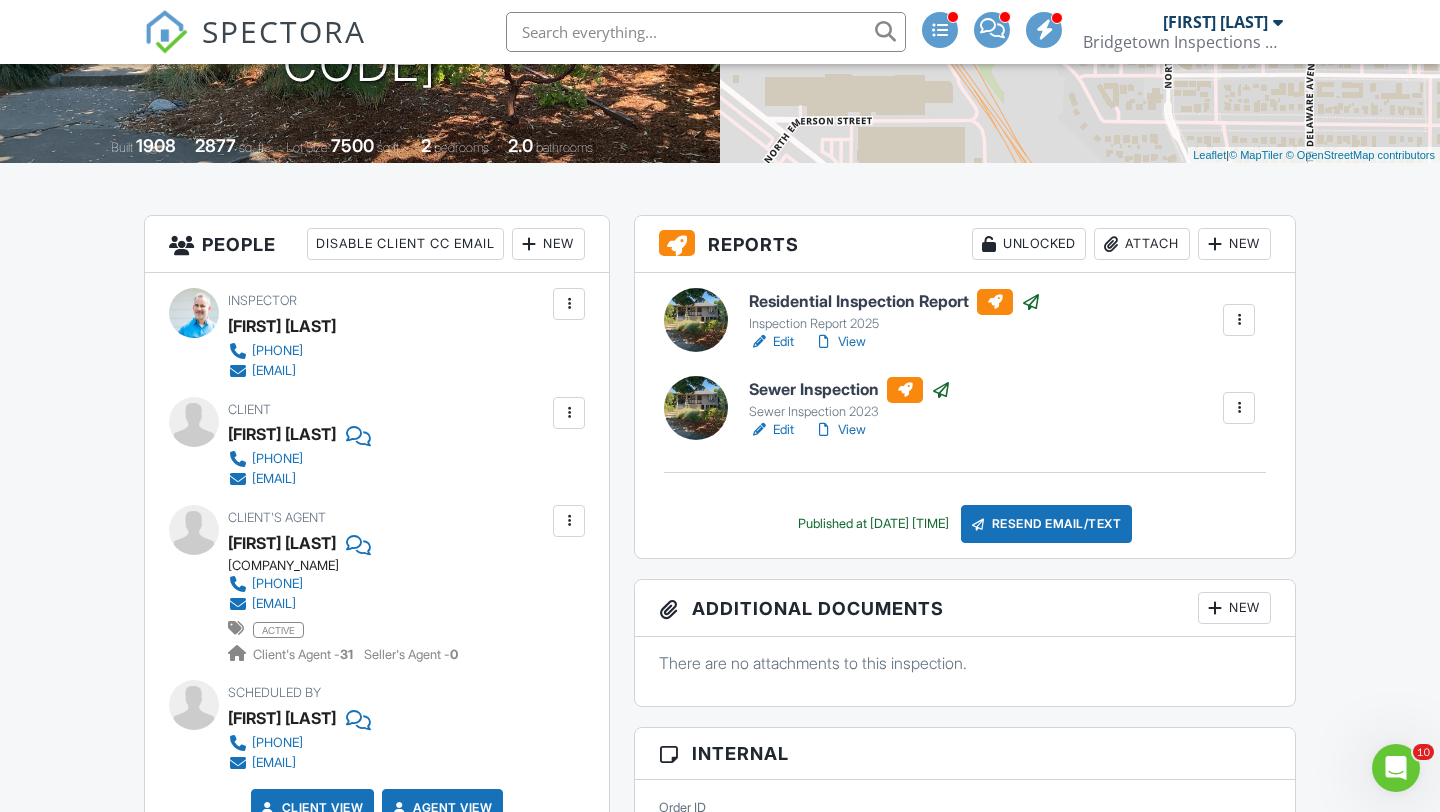 click on "Edit" at bounding box center [771, 342] 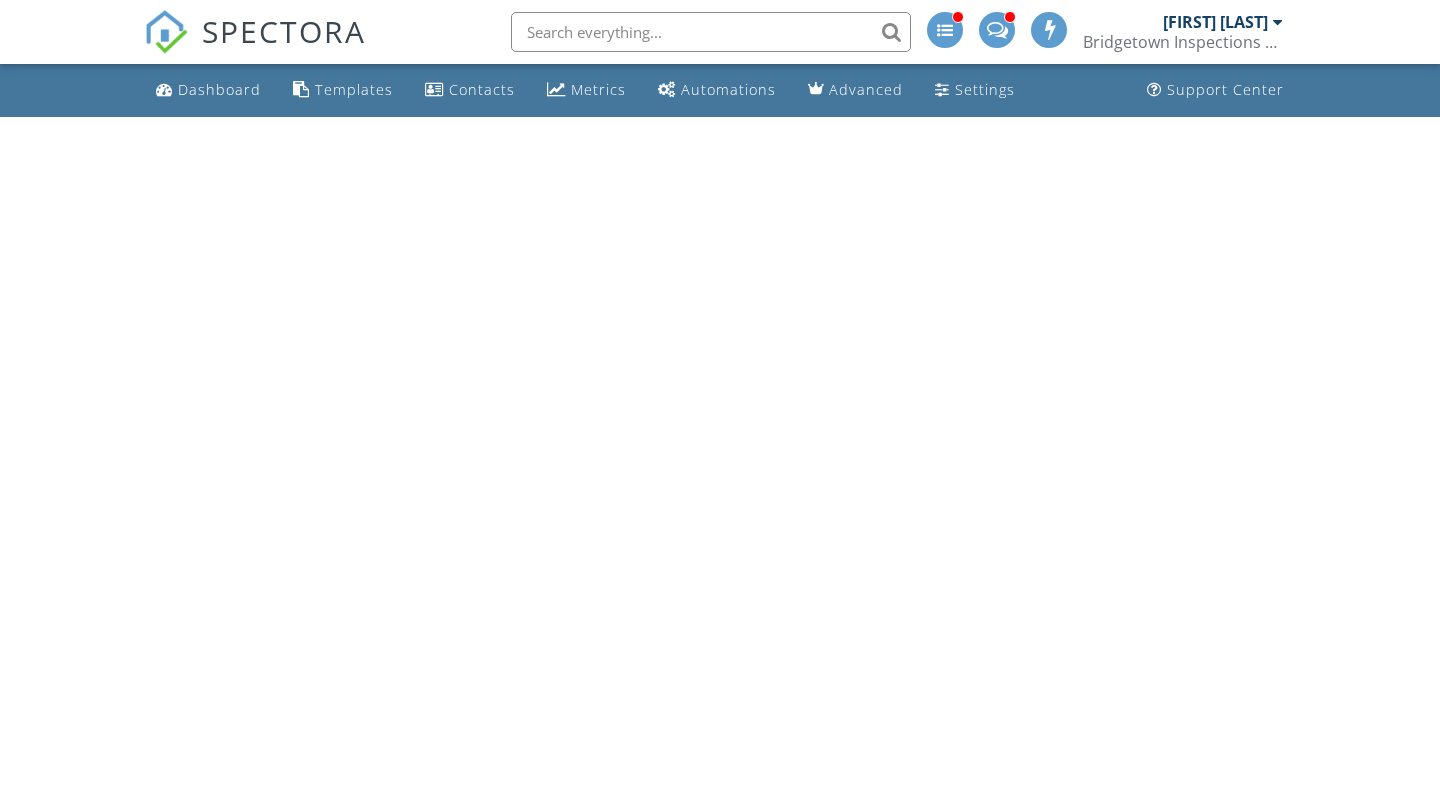 scroll, scrollTop: 0, scrollLeft: 0, axis: both 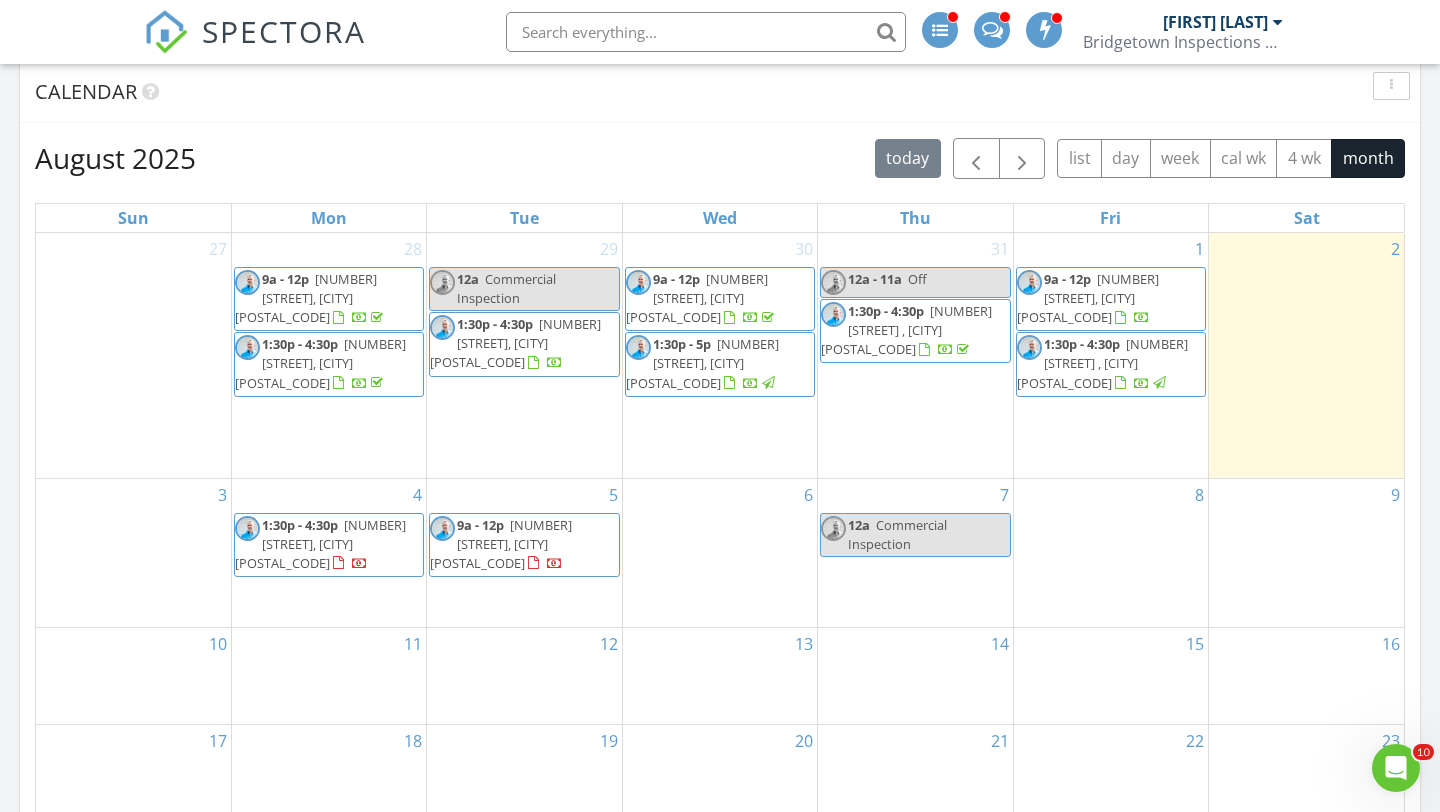 click on "34511 Noble Rd, St. Helens 97051" at bounding box center [1088, 298] 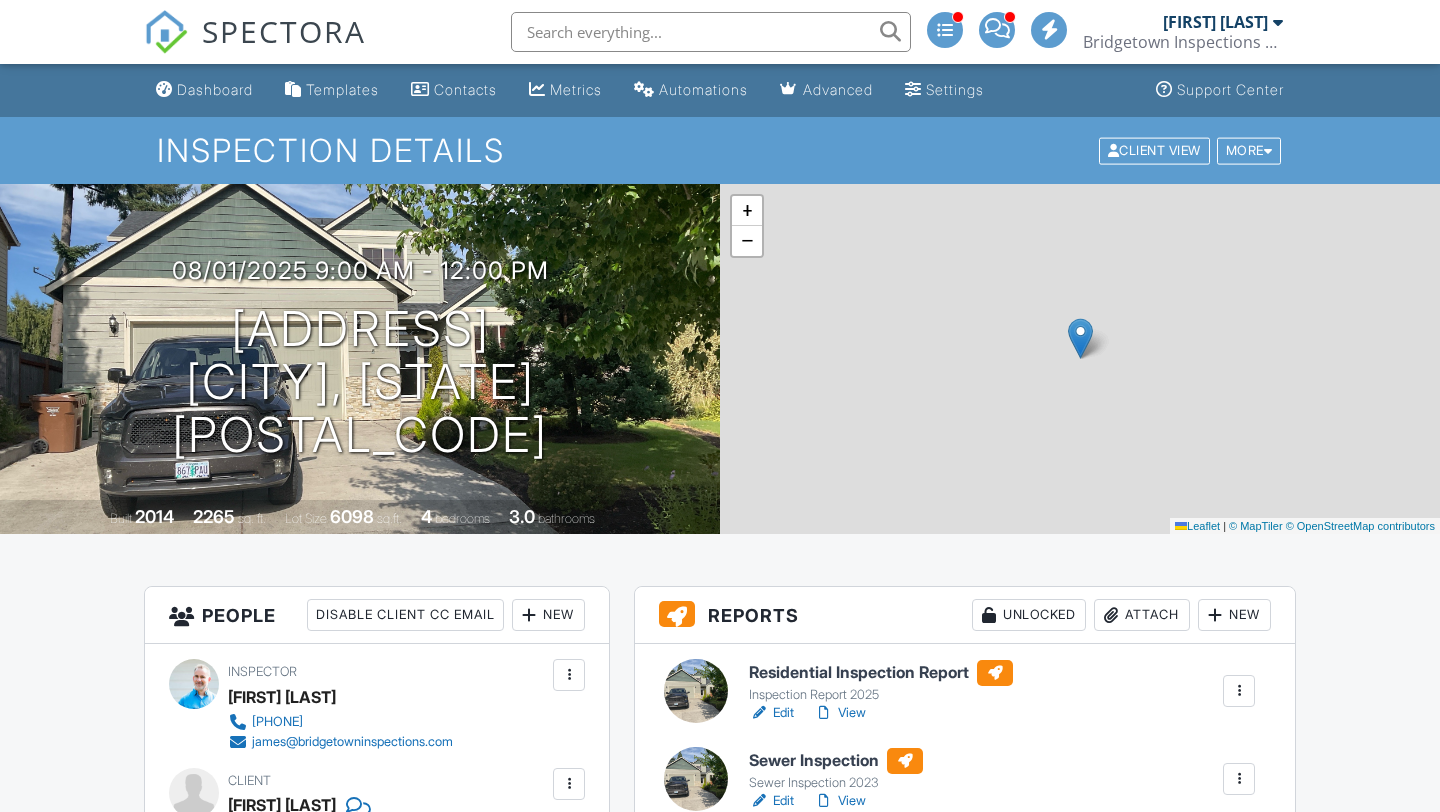 scroll, scrollTop: 105, scrollLeft: 0, axis: vertical 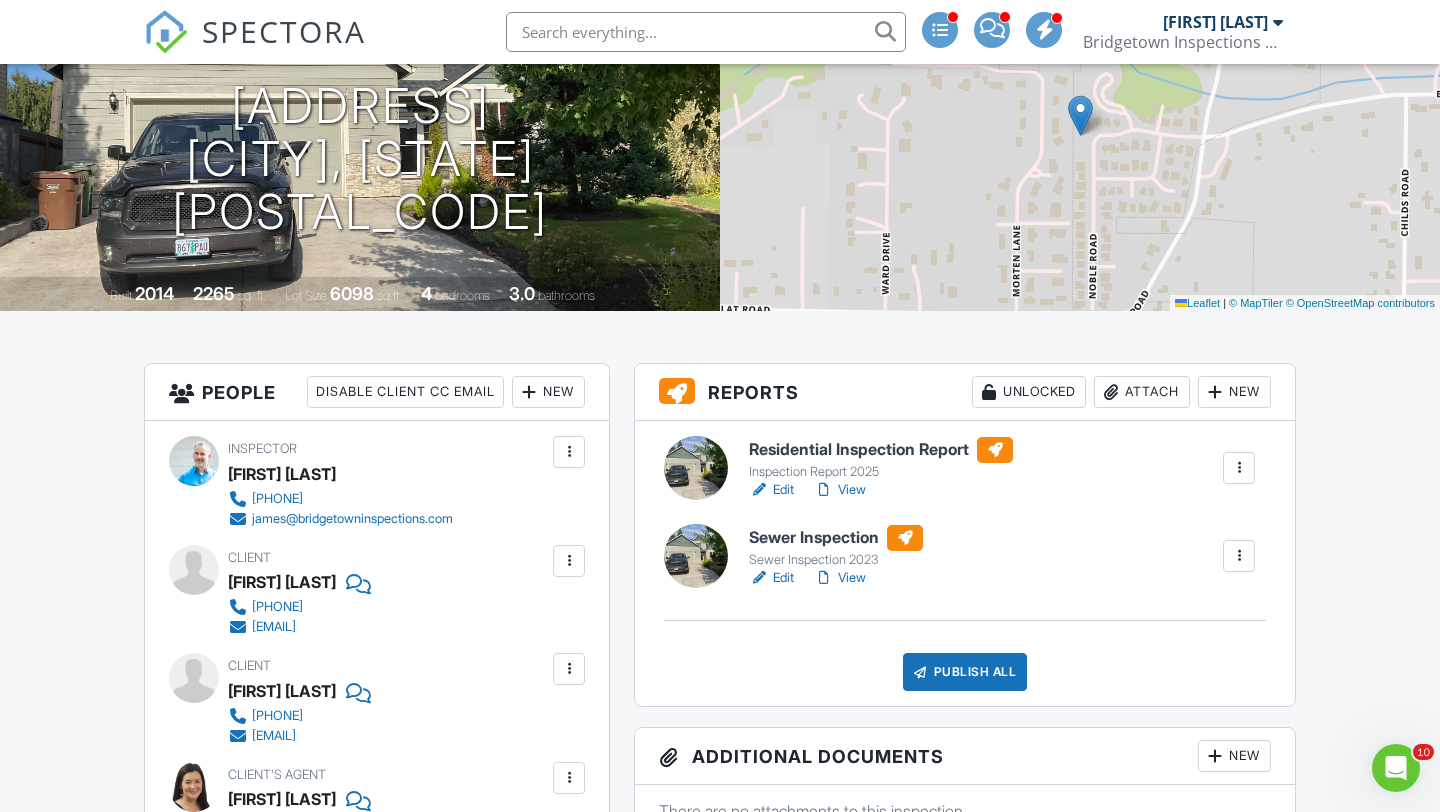 click on "Edit" at bounding box center [771, 490] 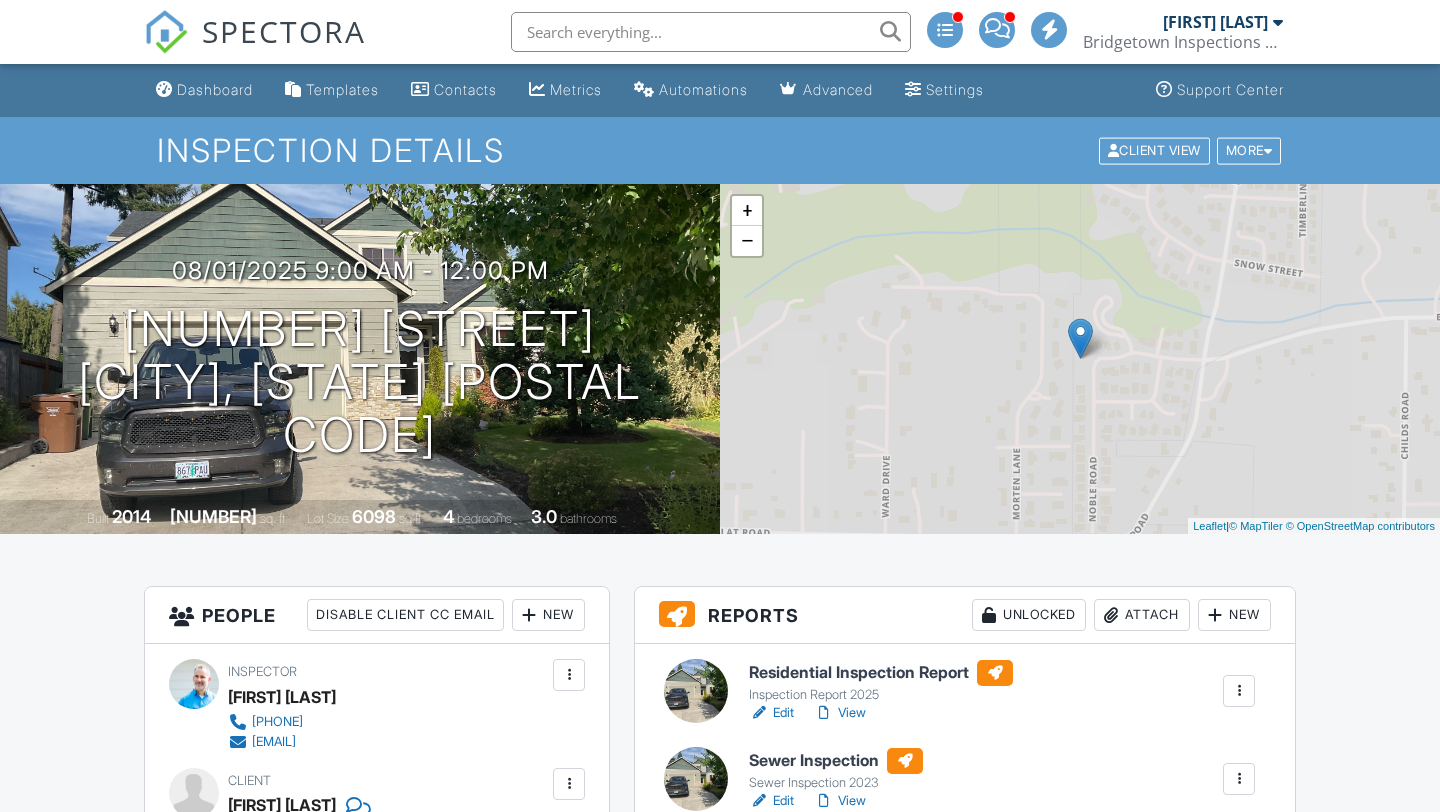 scroll, scrollTop: 0, scrollLeft: 0, axis: both 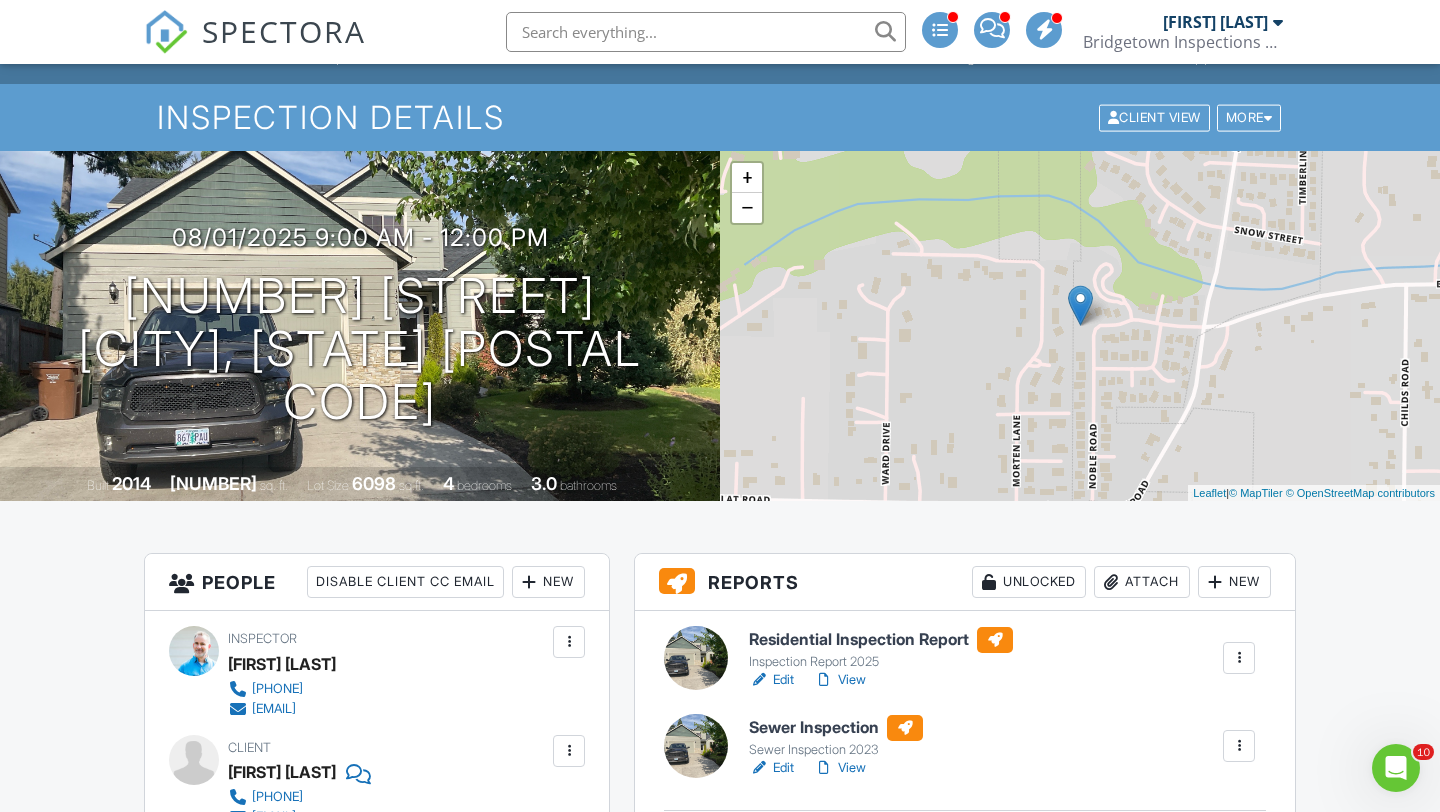 click on "Edit" at bounding box center (771, 768) 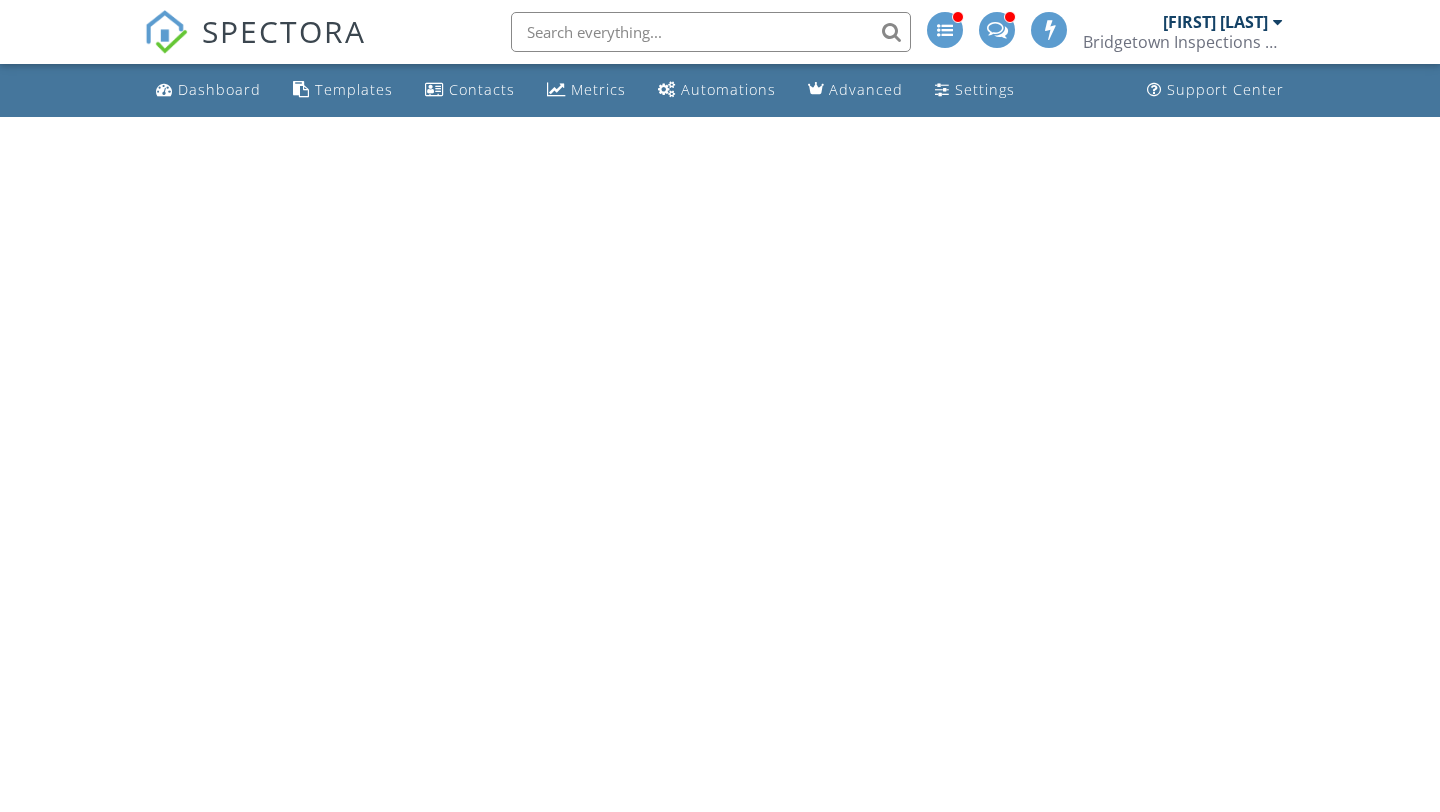 scroll, scrollTop: 0, scrollLeft: 0, axis: both 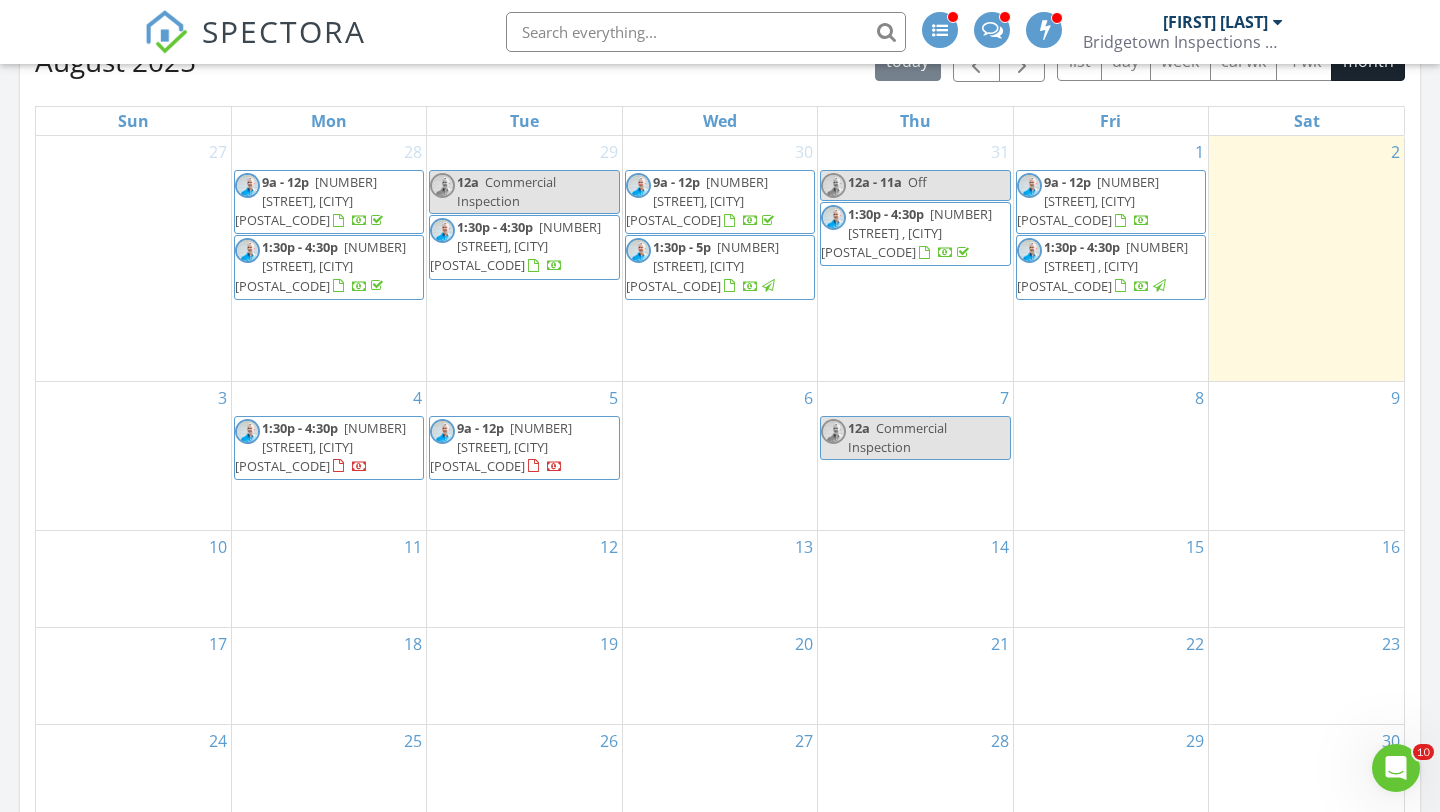 click on "9a - 12p" at bounding box center [1067, 182] 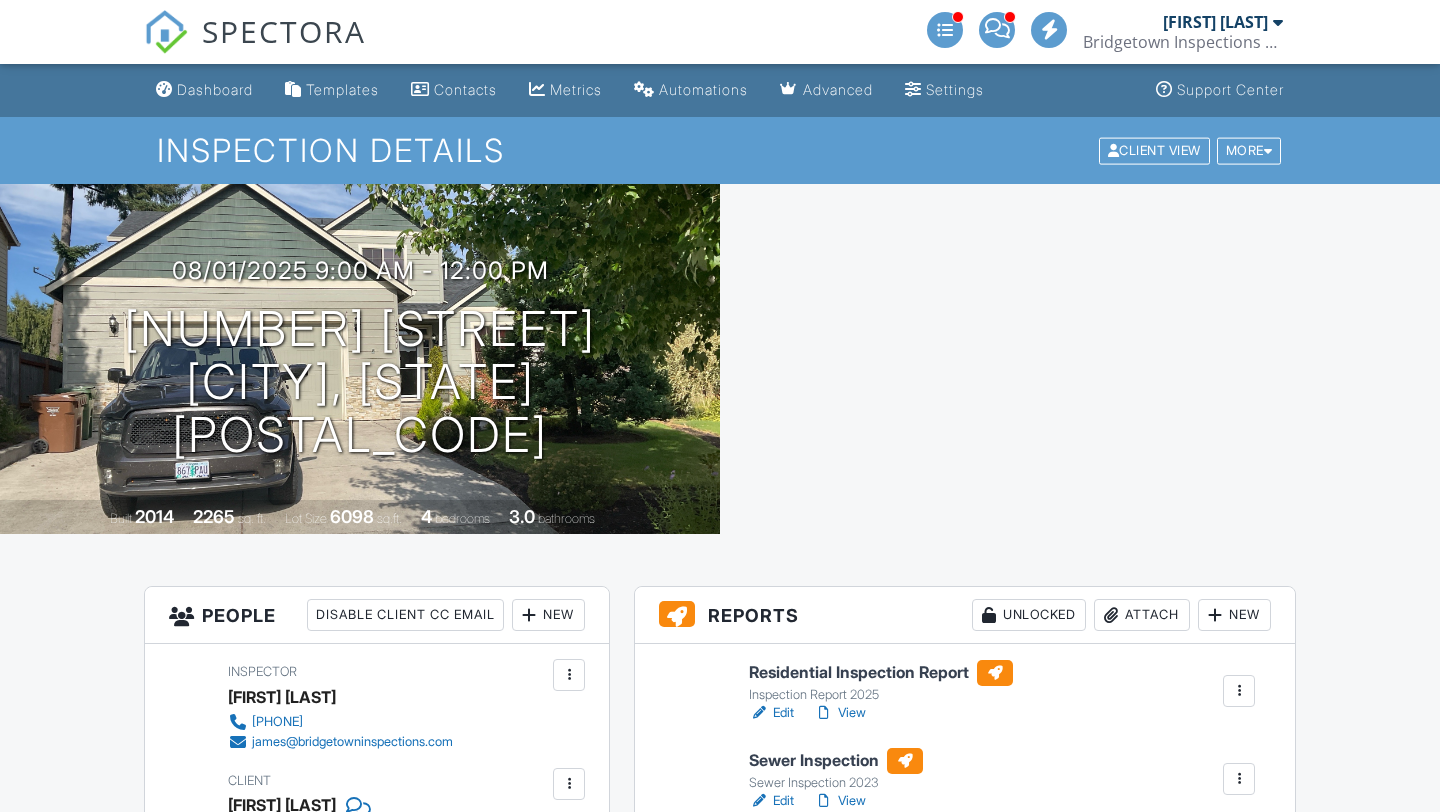 scroll, scrollTop: 158, scrollLeft: 0, axis: vertical 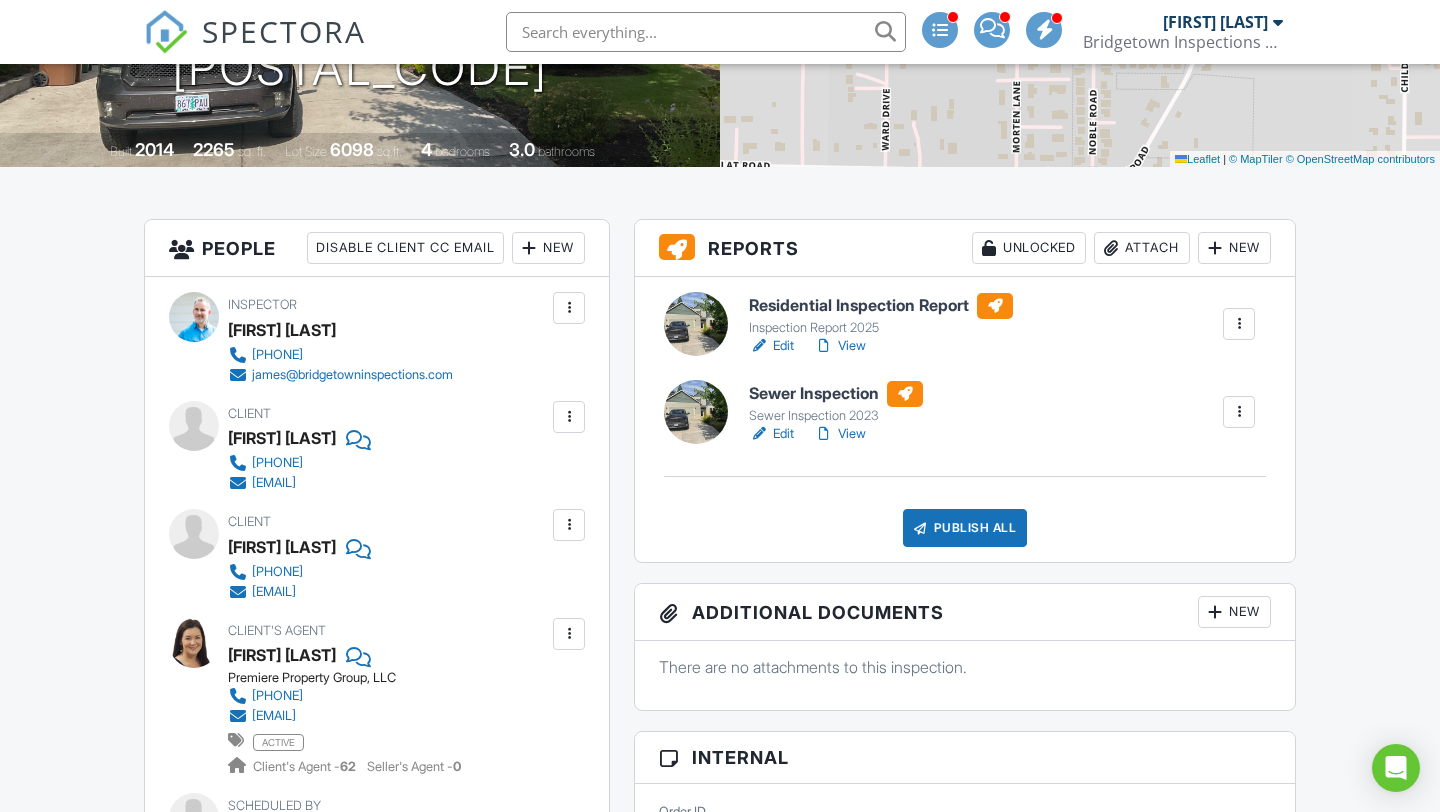 click on "Publish All" at bounding box center [965, 528] 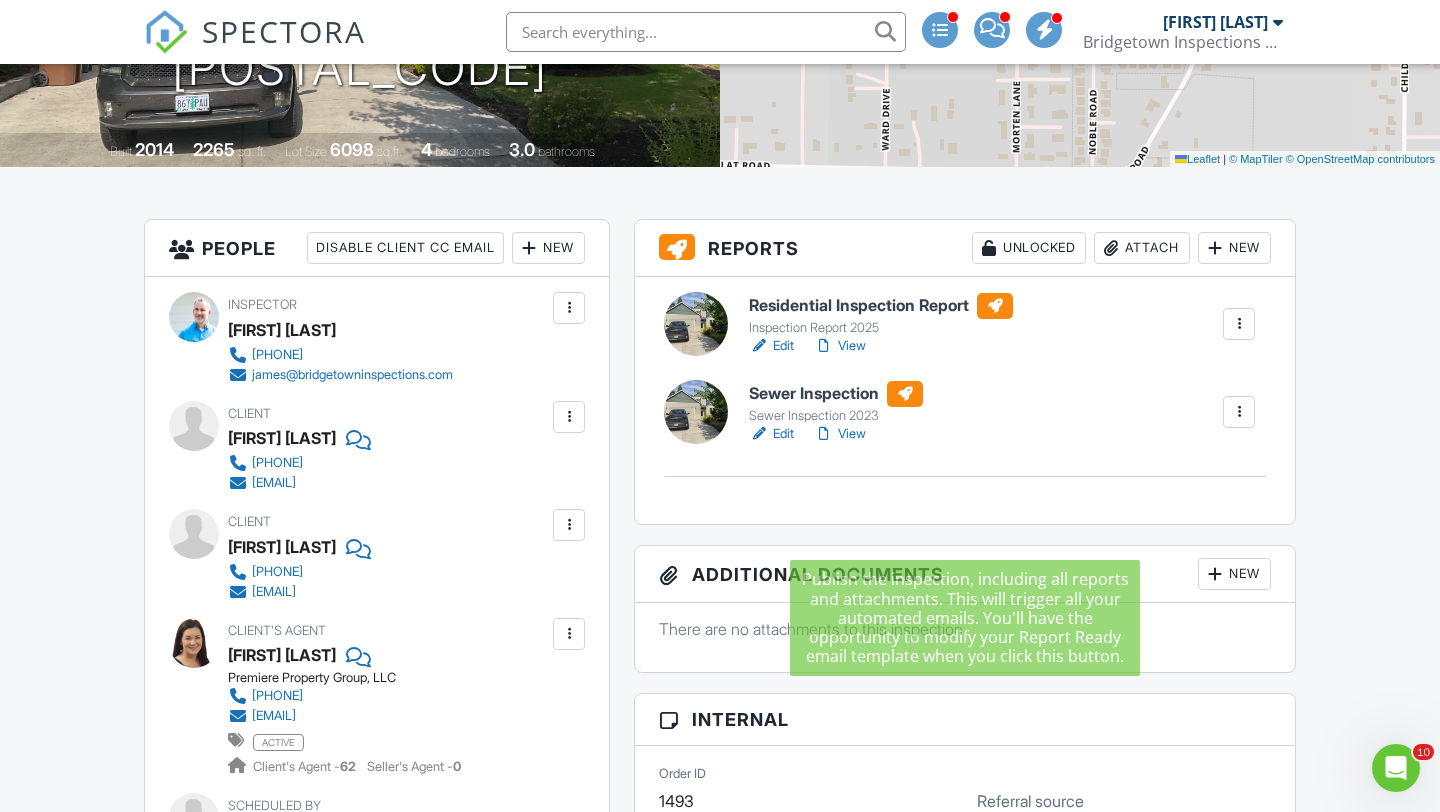 scroll, scrollTop: 0, scrollLeft: 0, axis: both 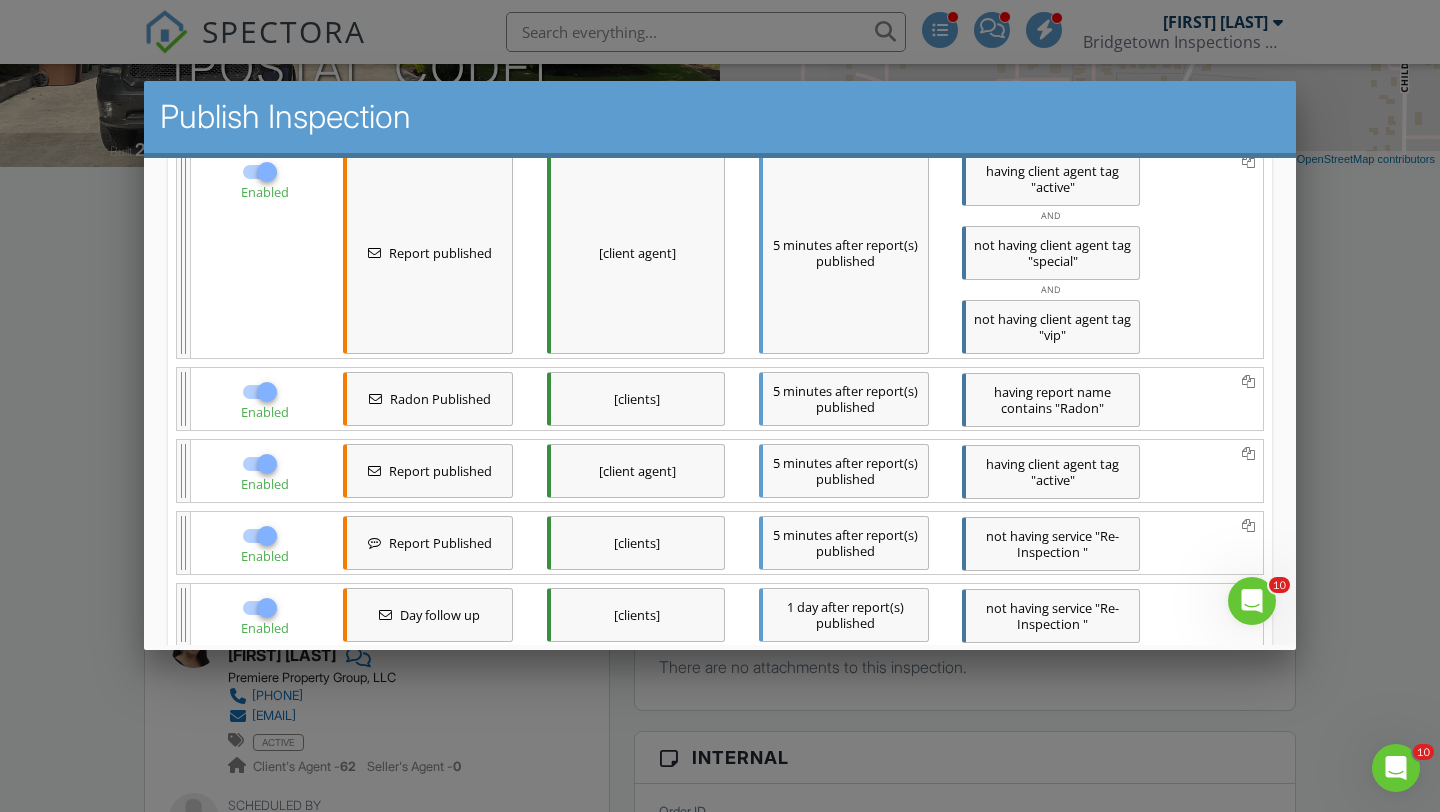 click at bounding box center [267, 464] 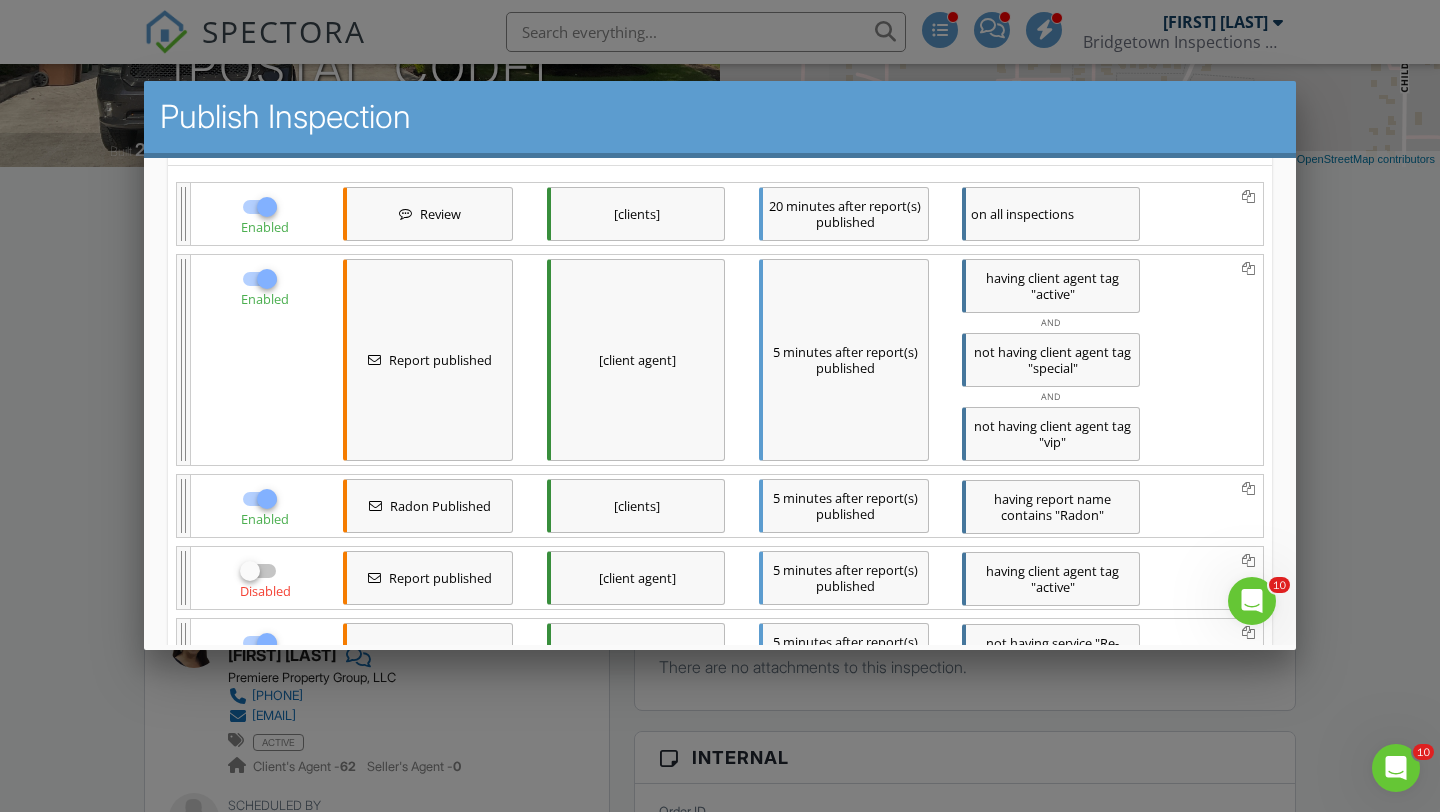 scroll, scrollTop: 329, scrollLeft: 0, axis: vertical 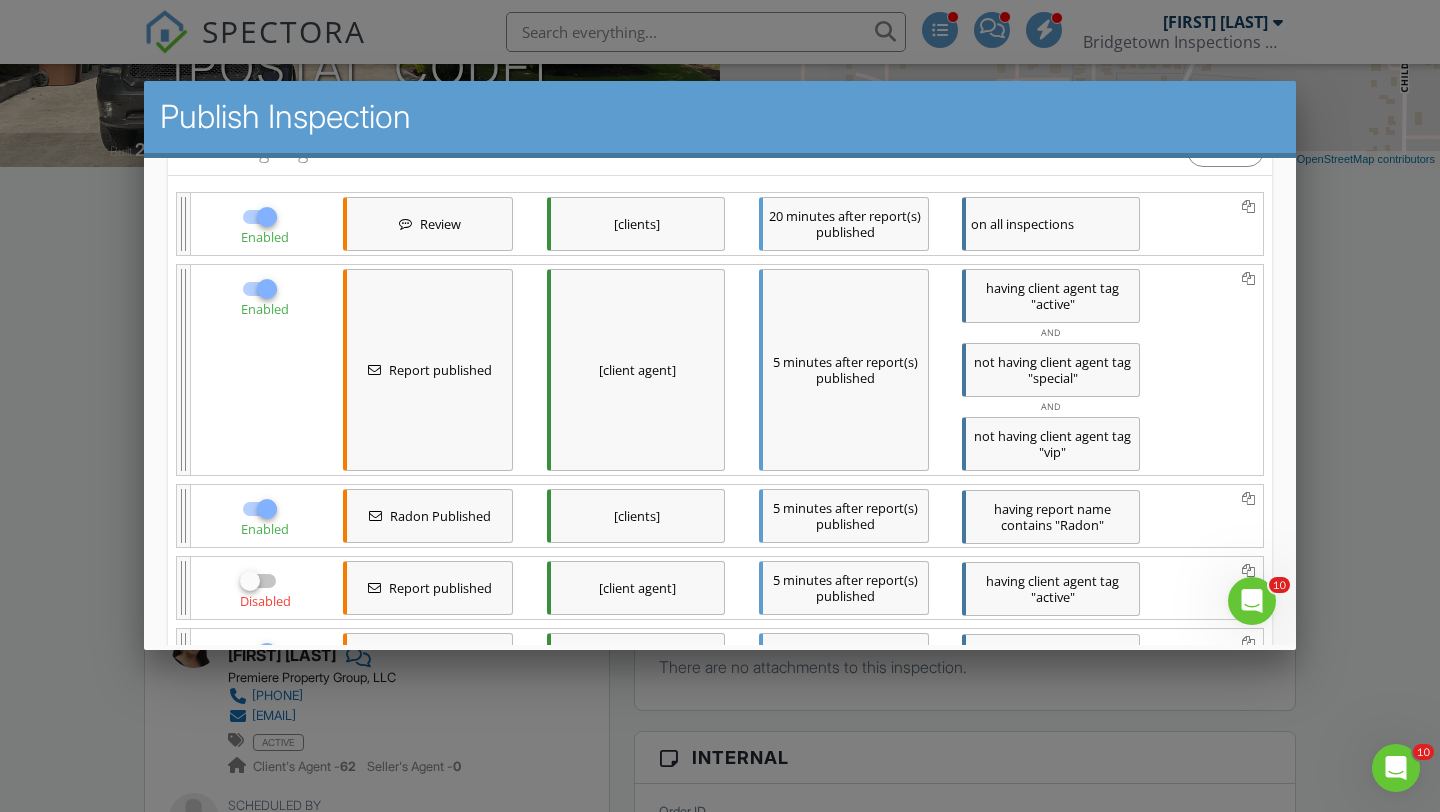 click at bounding box center (267, 289) 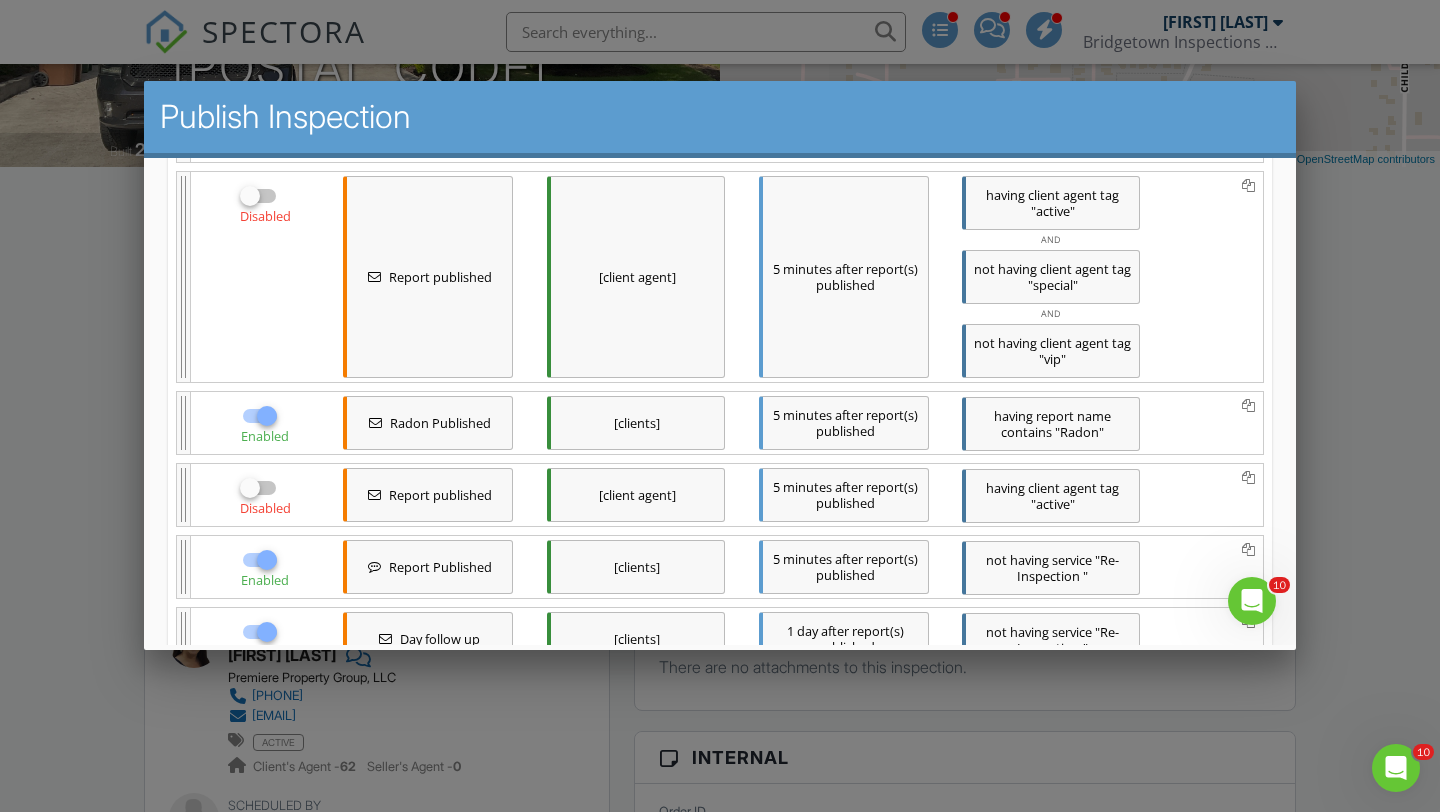 scroll, scrollTop: 427, scrollLeft: 0, axis: vertical 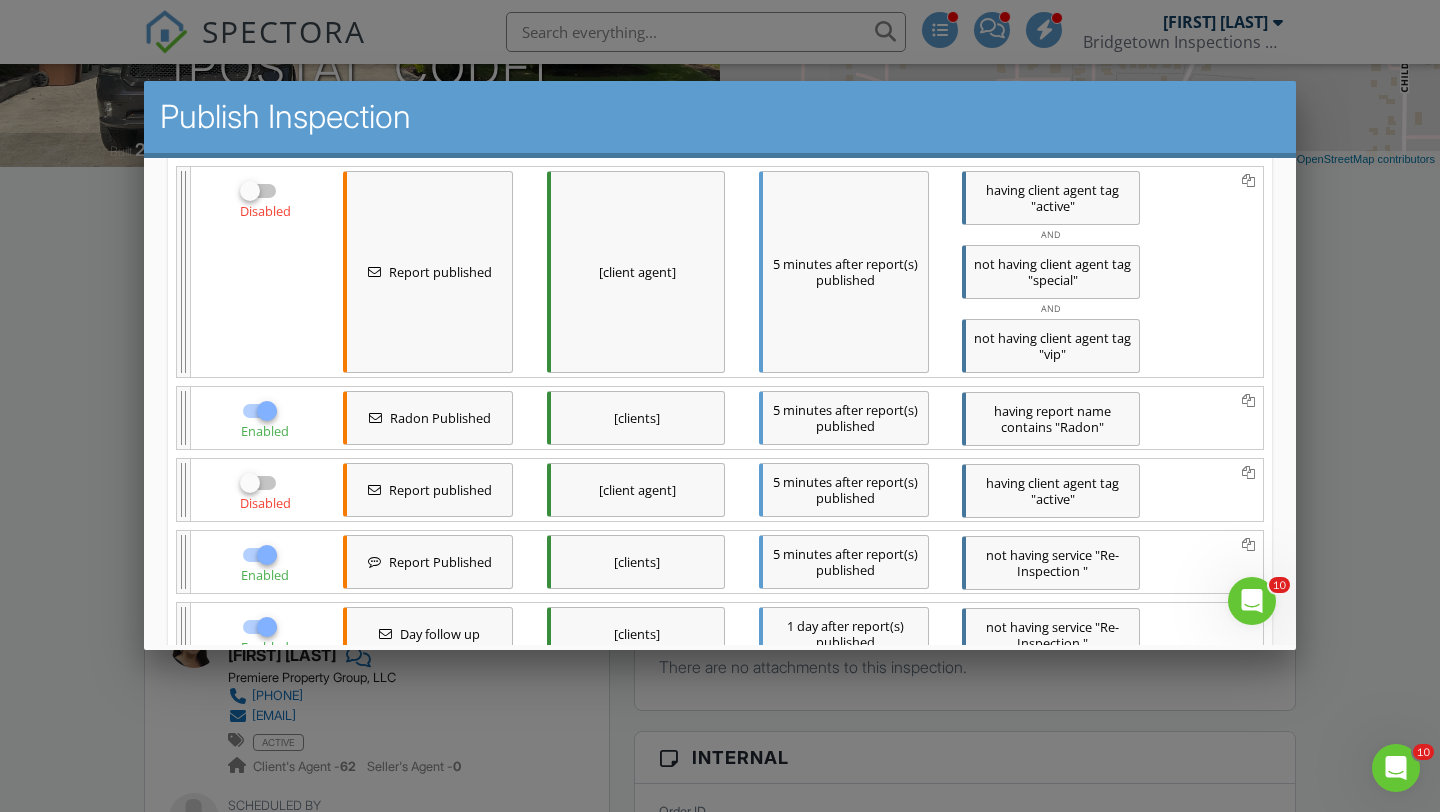 click at bounding box center [250, 483] 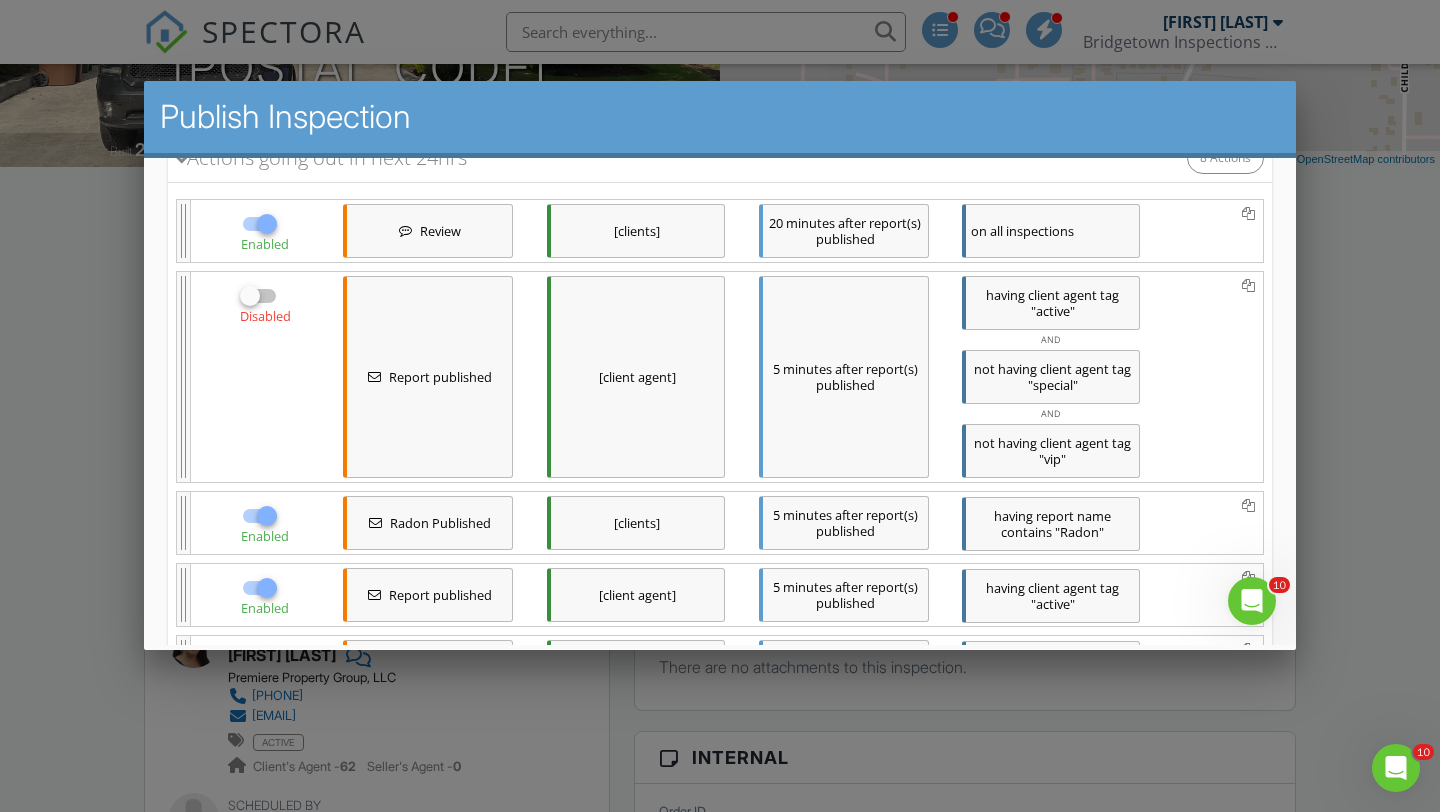 scroll, scrollTop: 310, scrollLeft: 0, axis: vertical 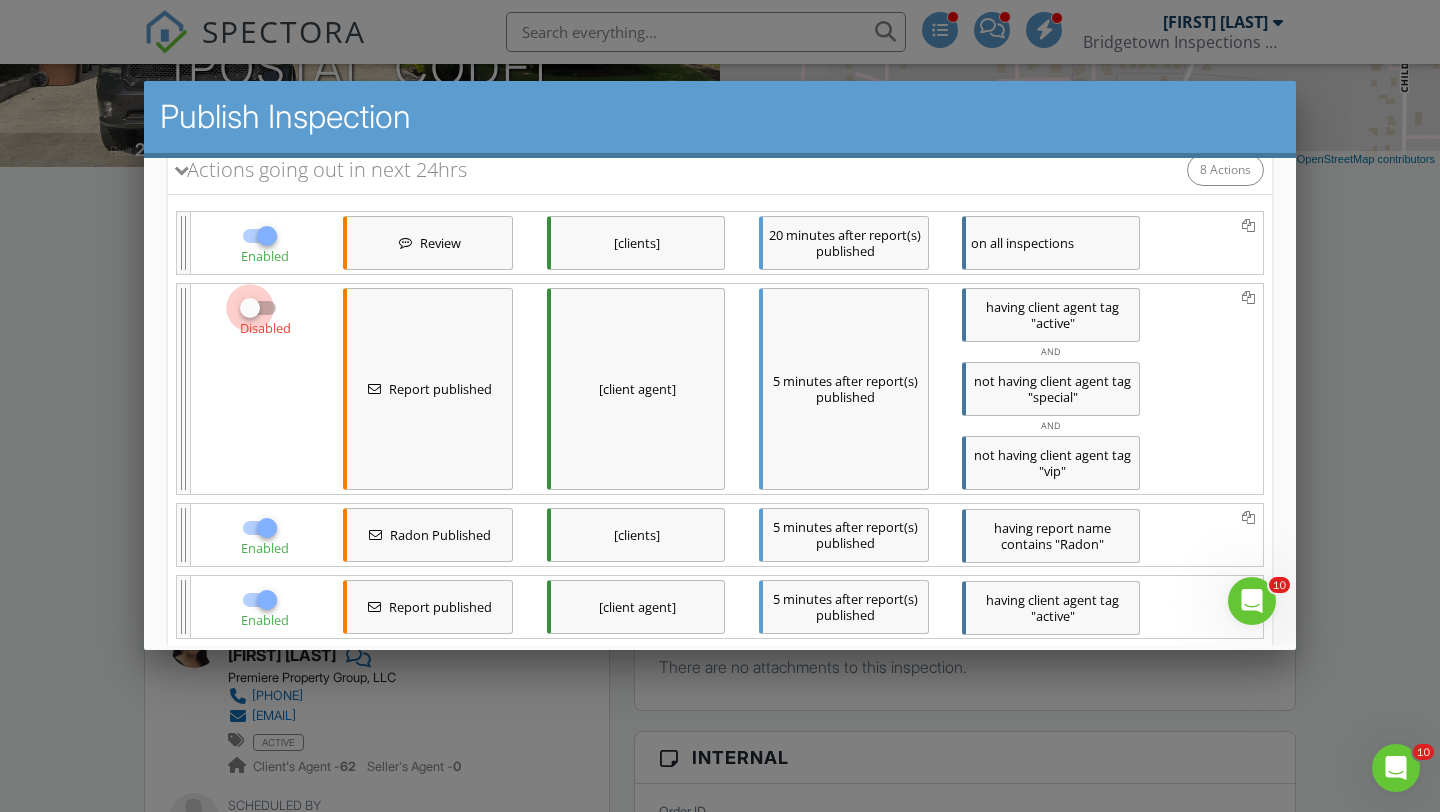 click at bounding box center [250, 308] 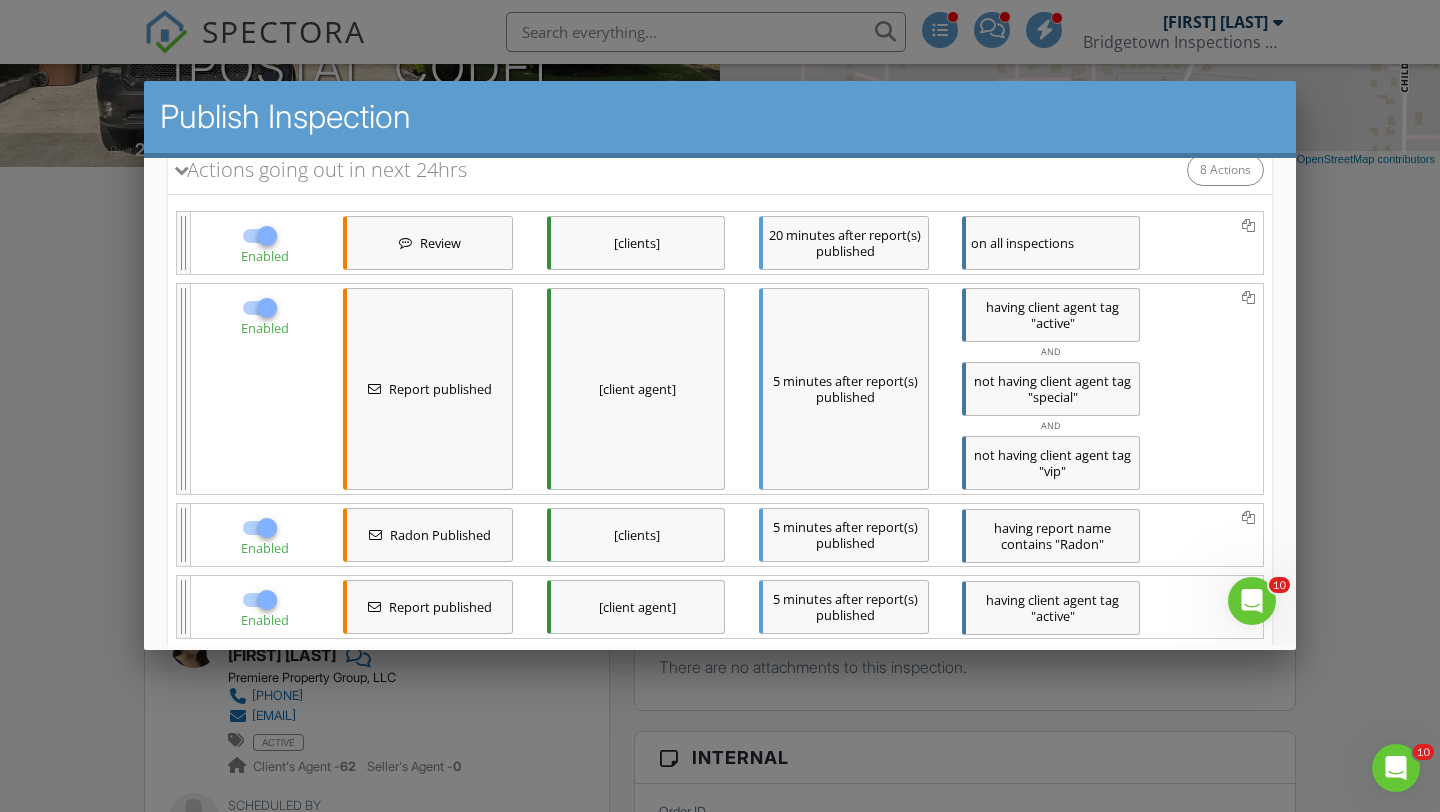 click at bounding box center [267, 308] 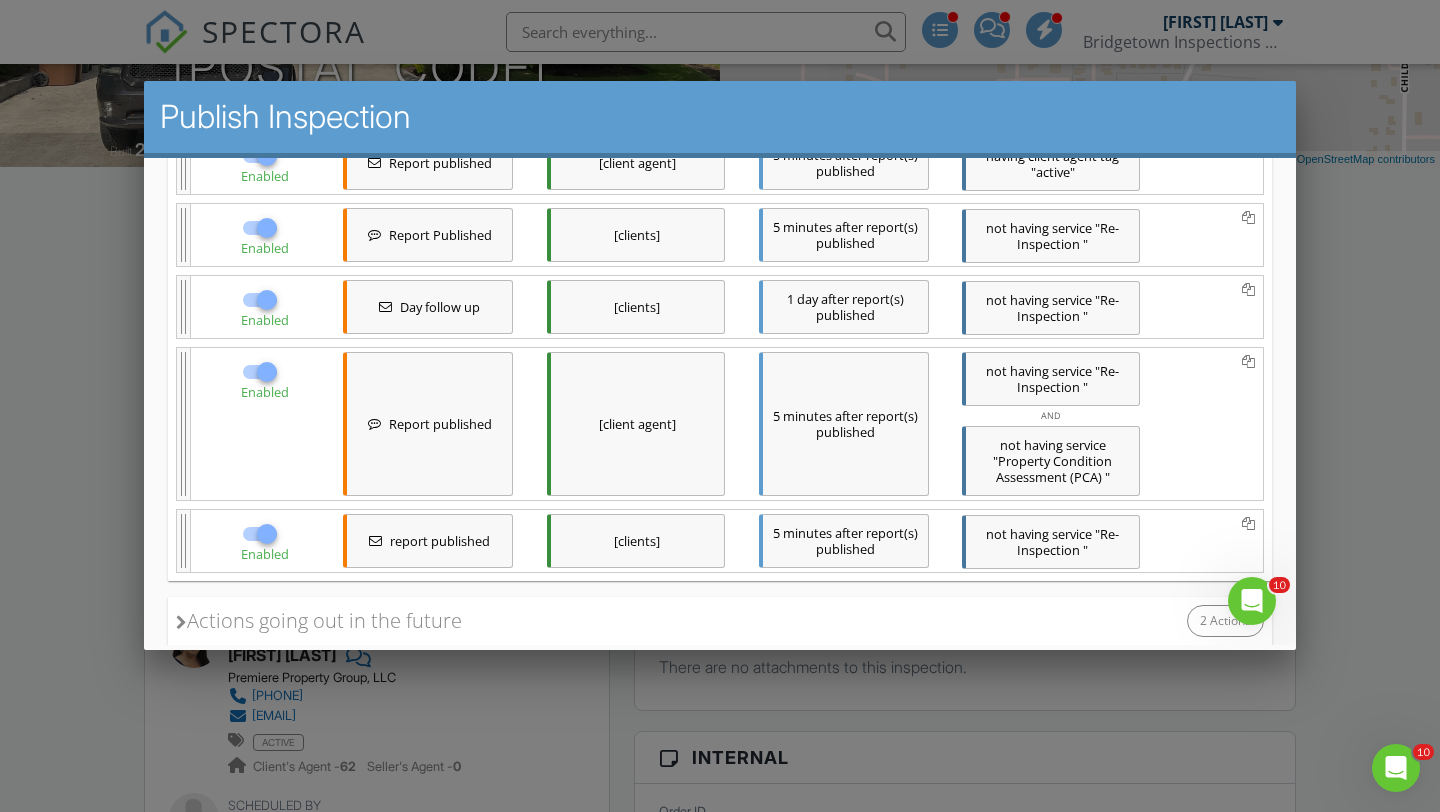 scroll, scrollTop: 879, scrollLeft: 0, axis: vertical 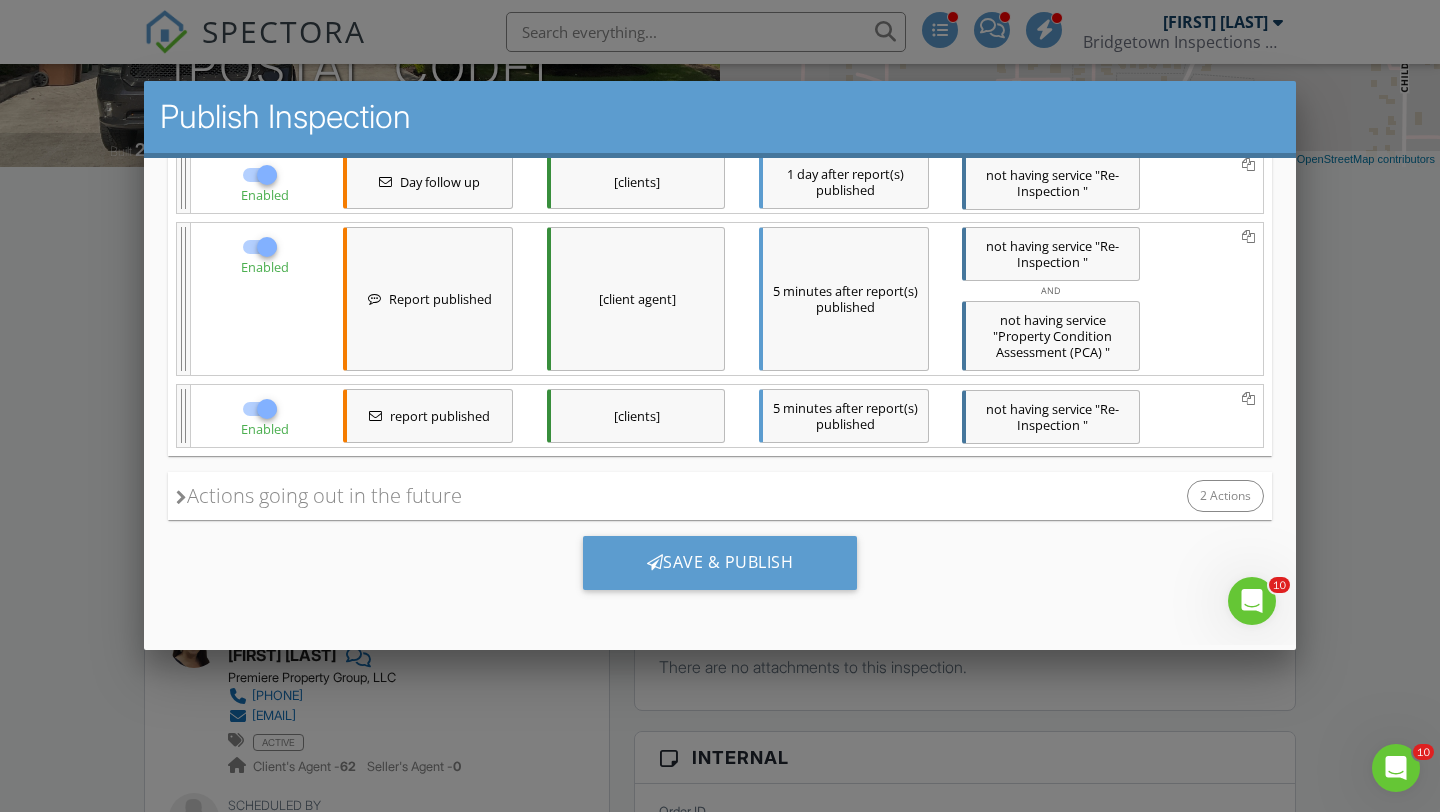 click at bounding box center (720, 407) 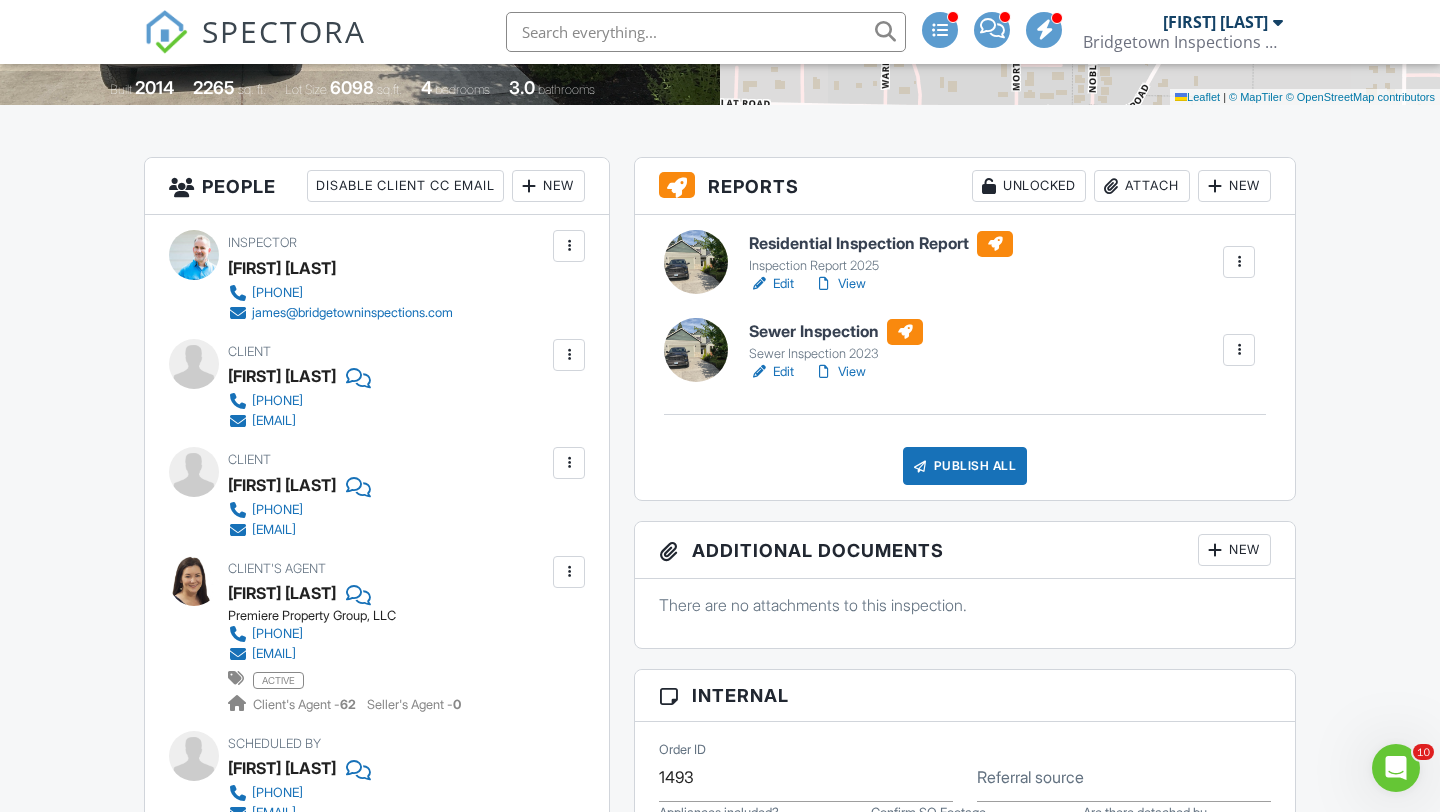 scroll, scrollTop: 421, scrollLeft: 0, axis: vertical 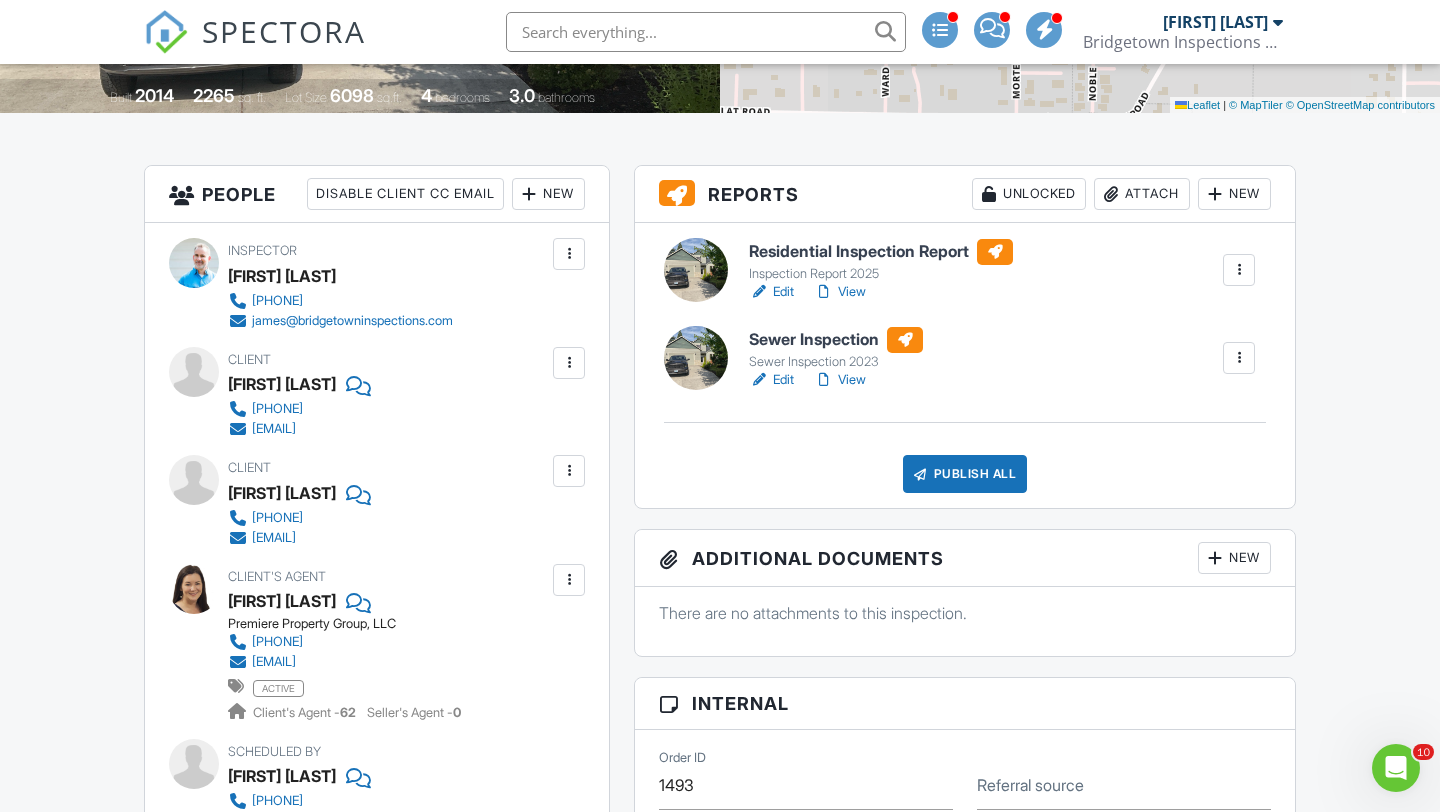 click on "Publish All" at bounding box center (965, 474) 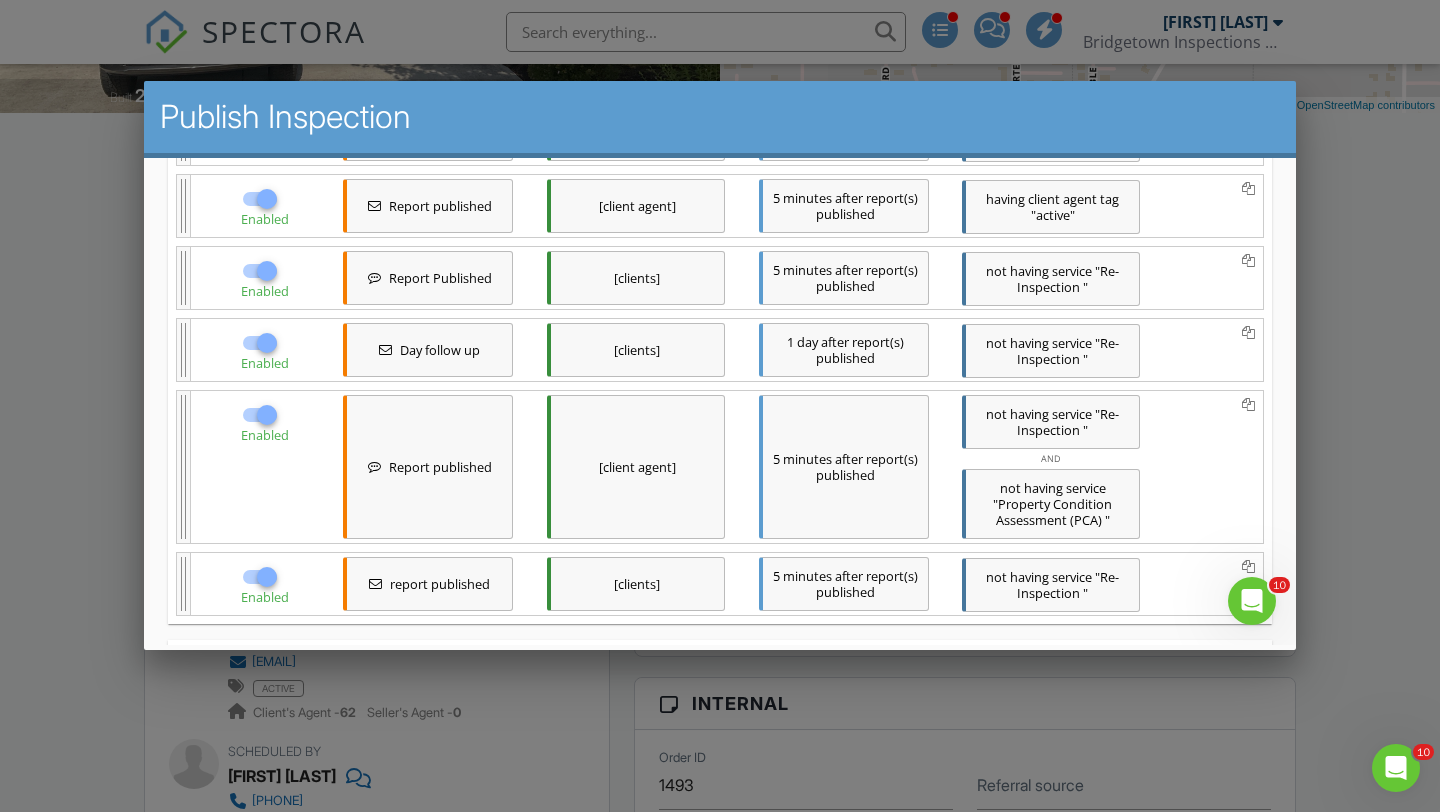 scroll, scrollTop: 879, scrollLeft: 0, axis: vertical 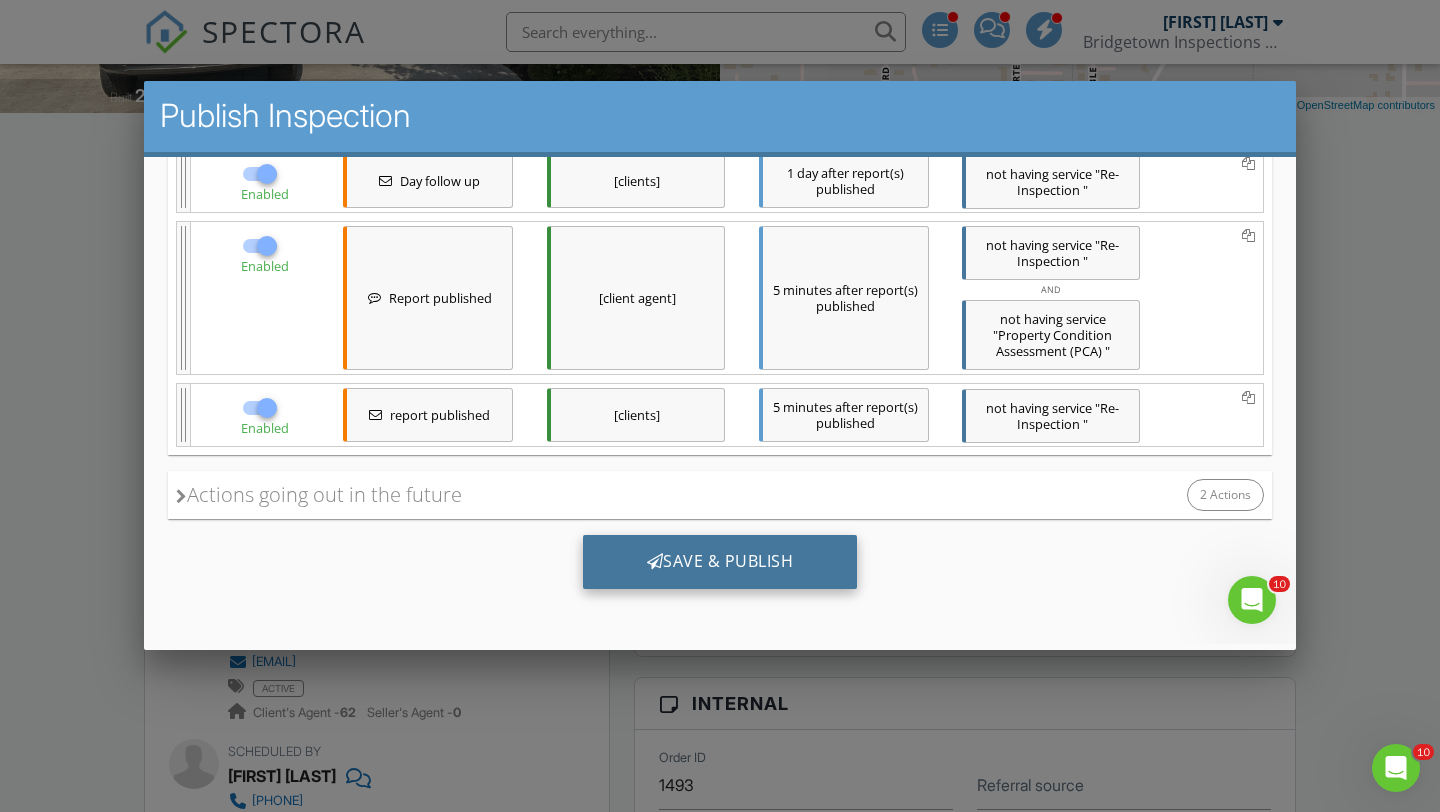 click on "Save & Publish" at bounding box center [720, 562] 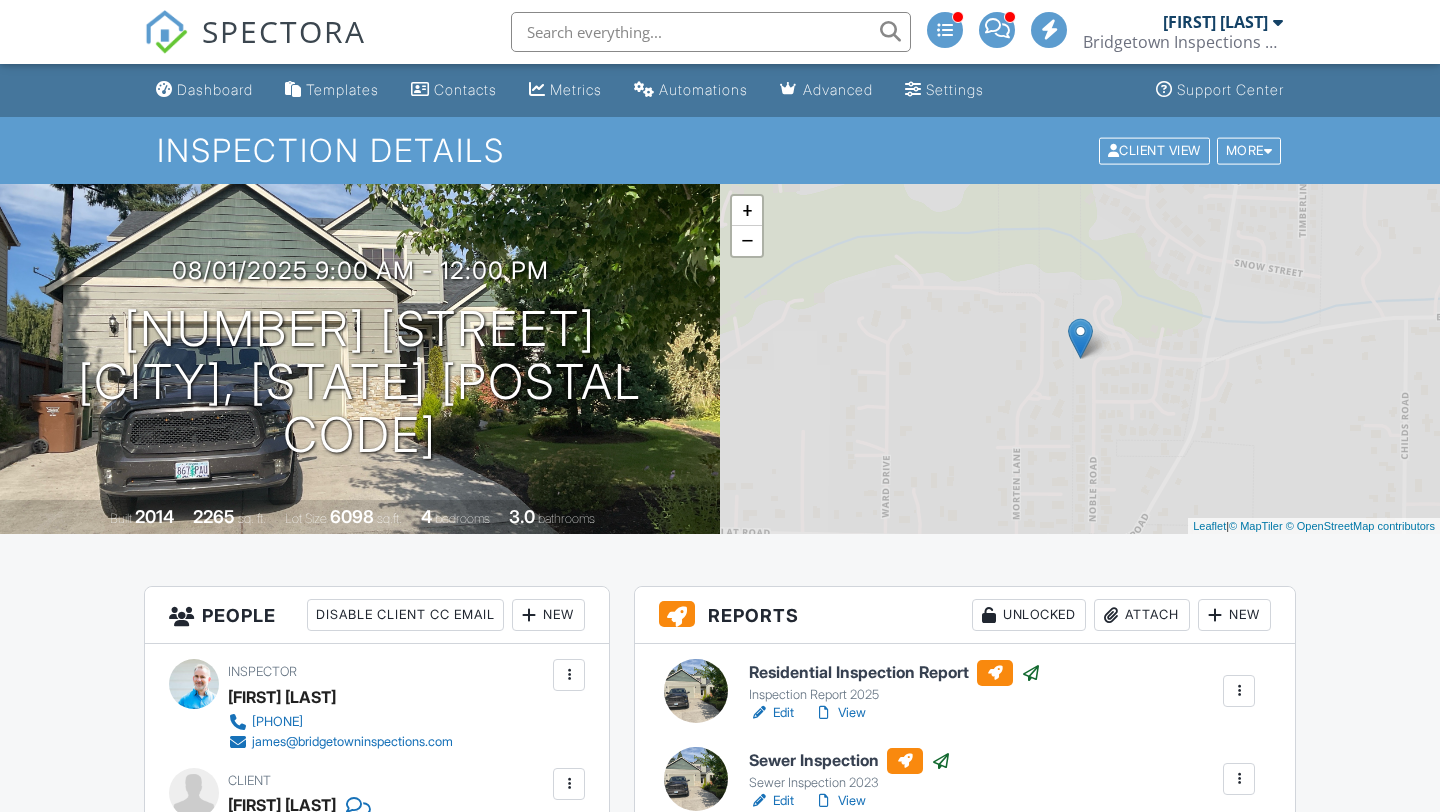 scroll, scrollTop: 0, scrollLeft: 0, axis: both 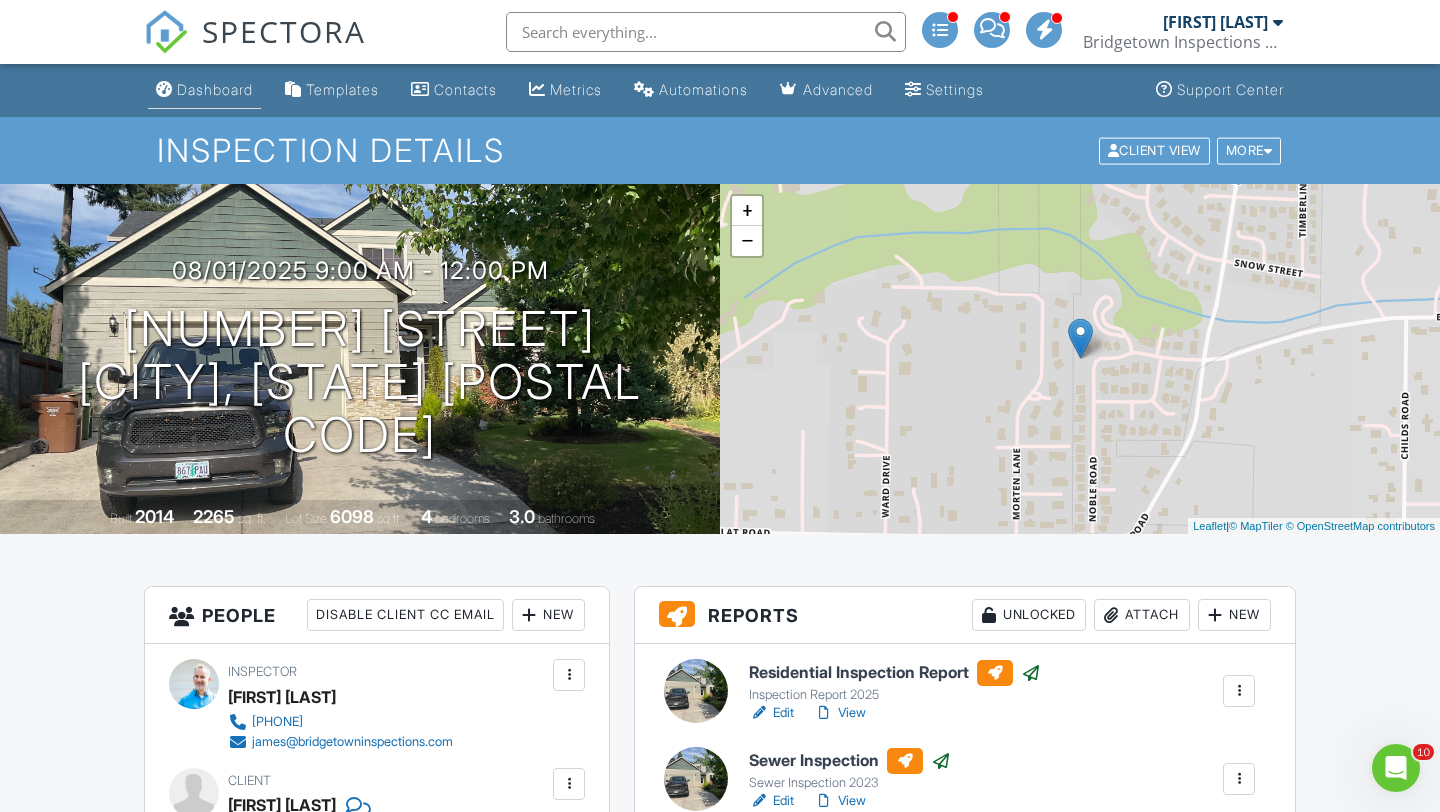 click on "Dashboard" at bounding box center (215, 89) 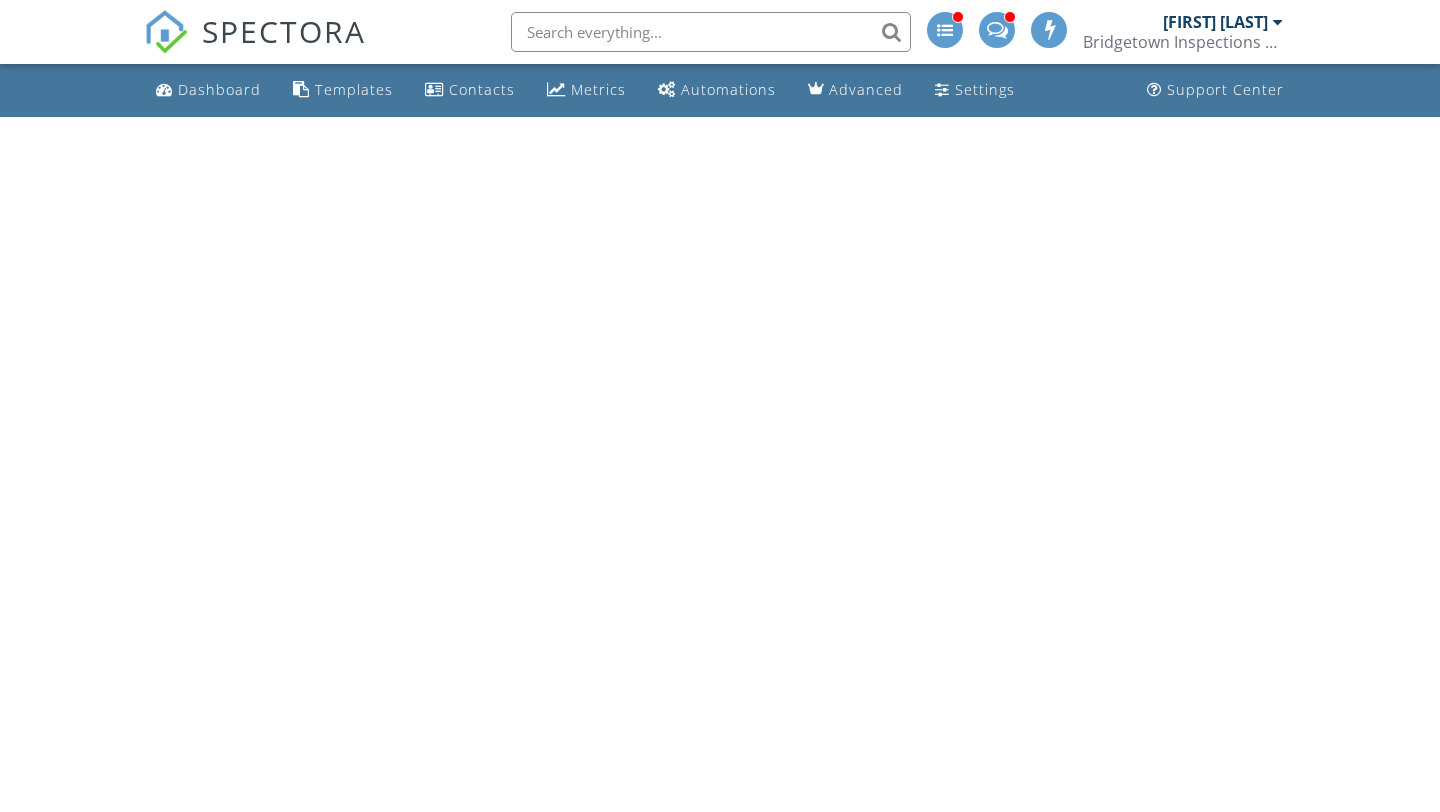 scroll, scrollTop: 0, scrollLeft: 0, axis: both 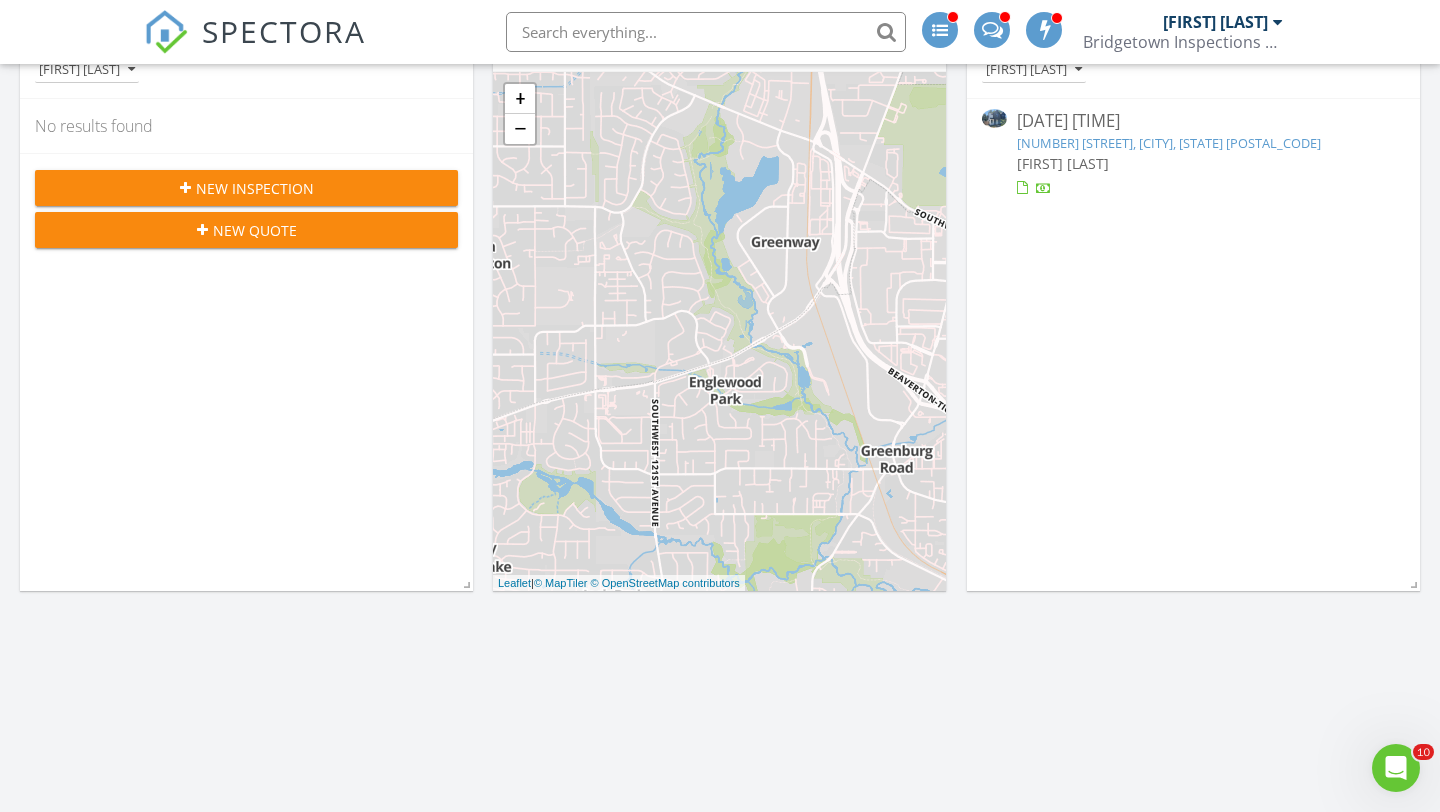 click on "[NUMBER] [STREET], [CITY], [STATE] [POSTAL_CODE]" at bounding box center [1169, 143] 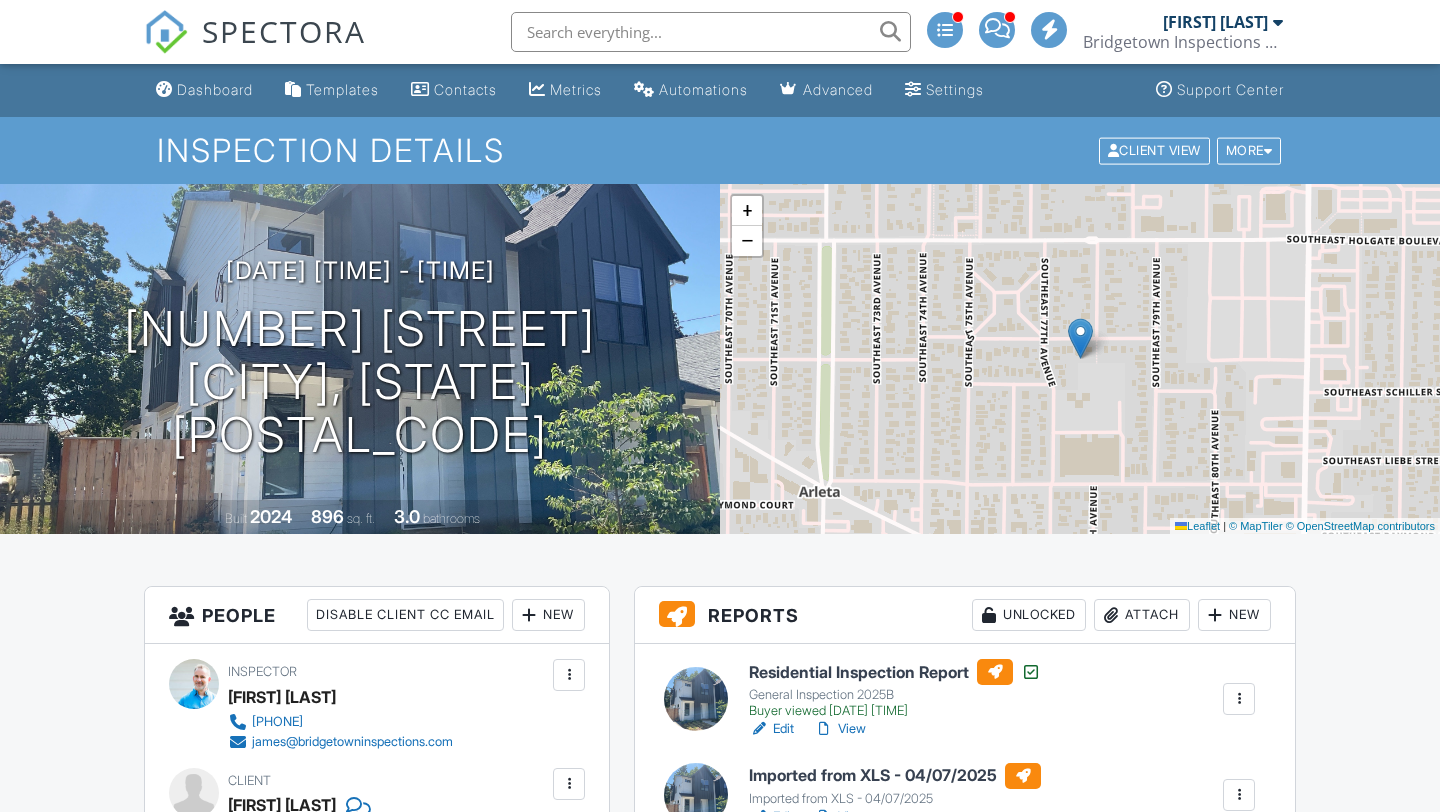 scroll, scrollTop: 159, scrollLeft: 0, axis: vertical 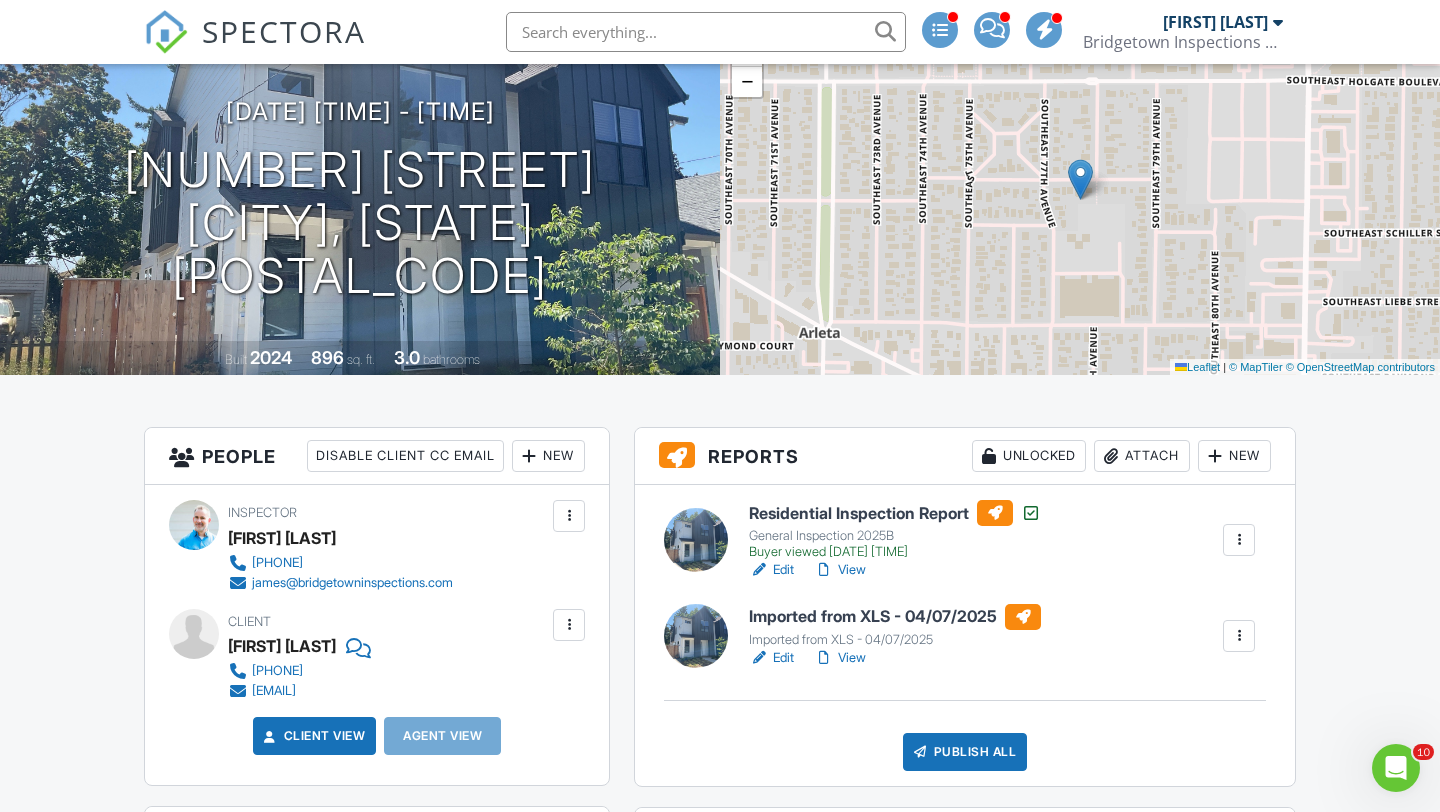 click at bounding box center [1239, 636] 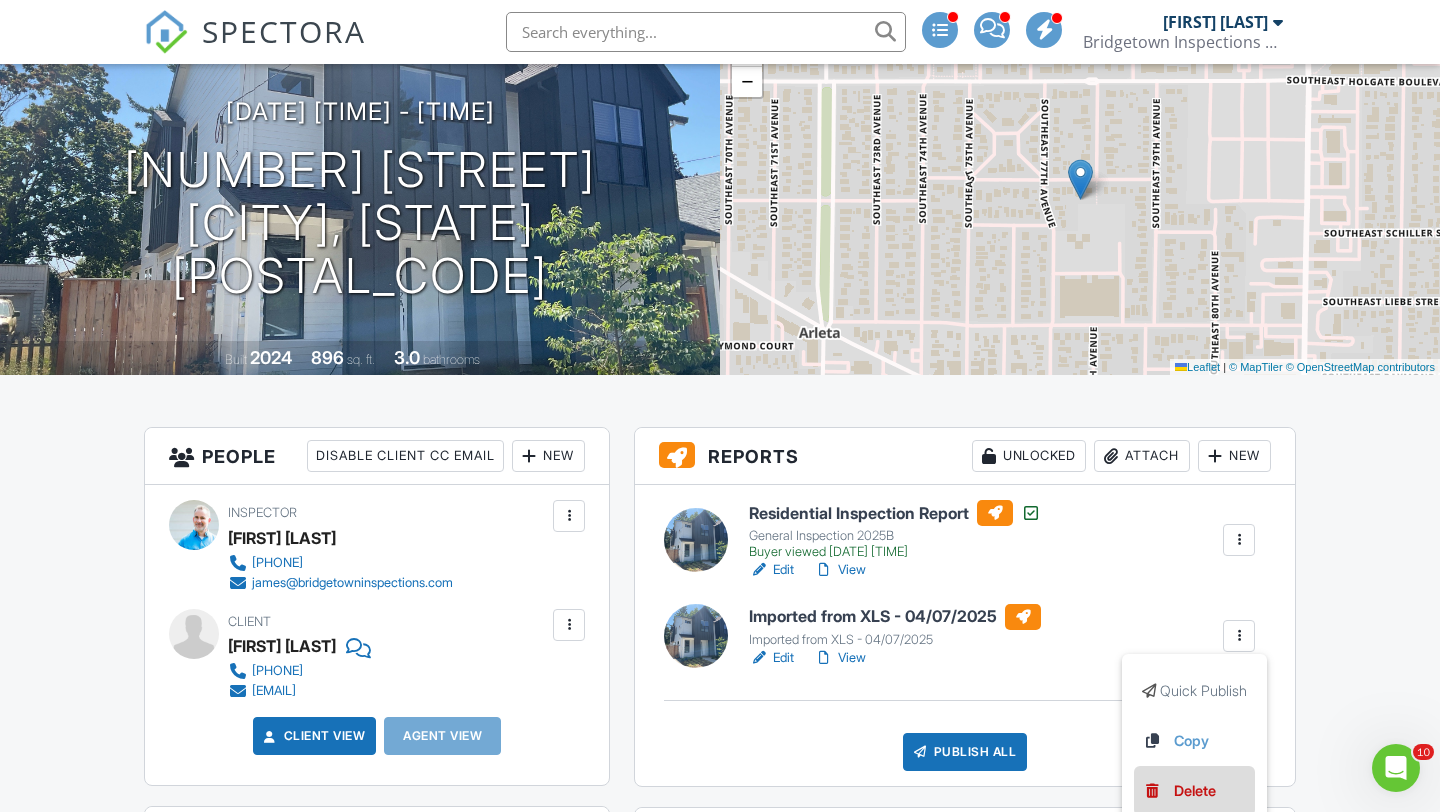 click on "Delete" at bounding box center (1195, 791) 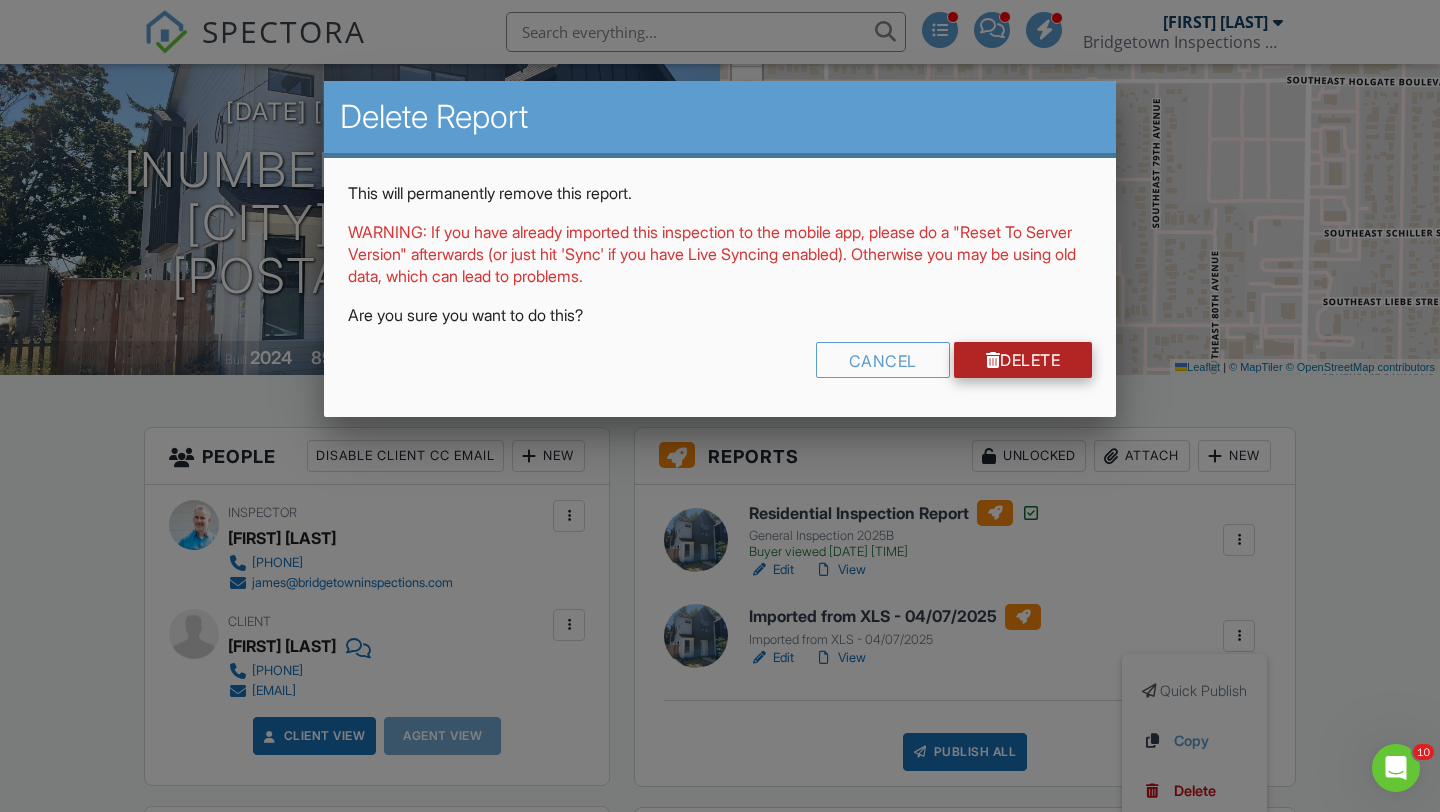 click on "Delete" at bounding box center (1023, 360) 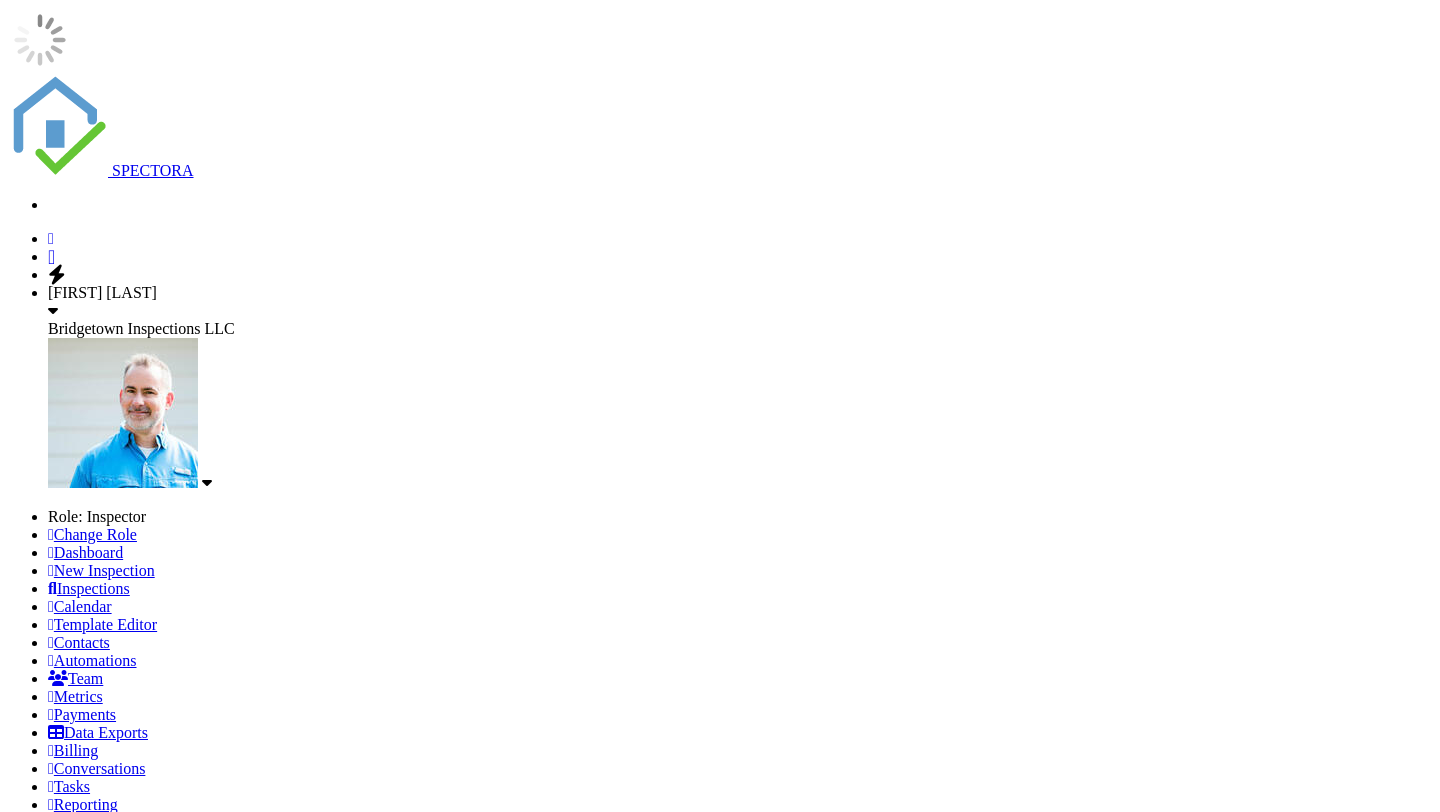 scroll, scrollTop: 0, scrollLeft: 0, axis: both 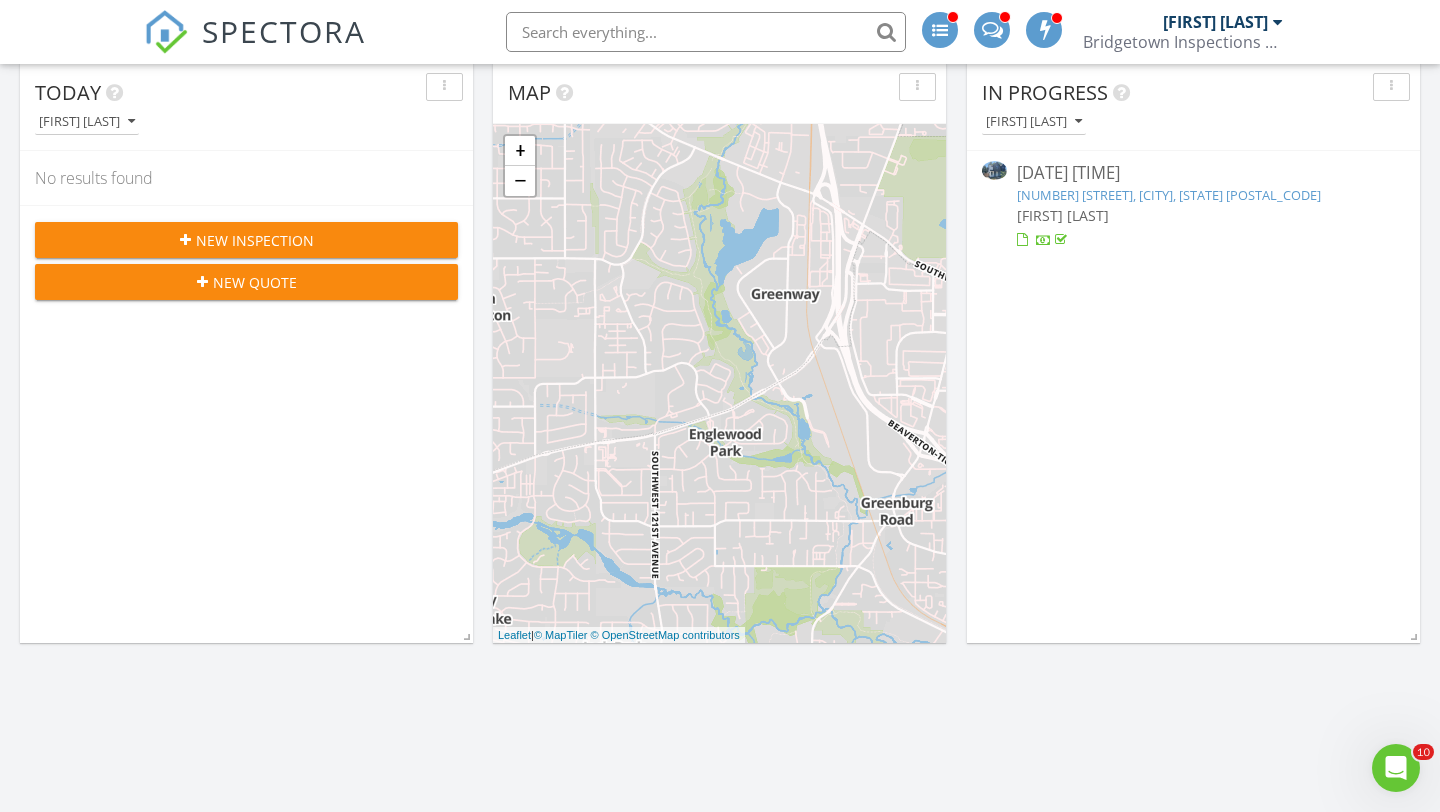 click on "7742 SE Long St, Portland, OR 97206" at bounding box center [1169, 195] 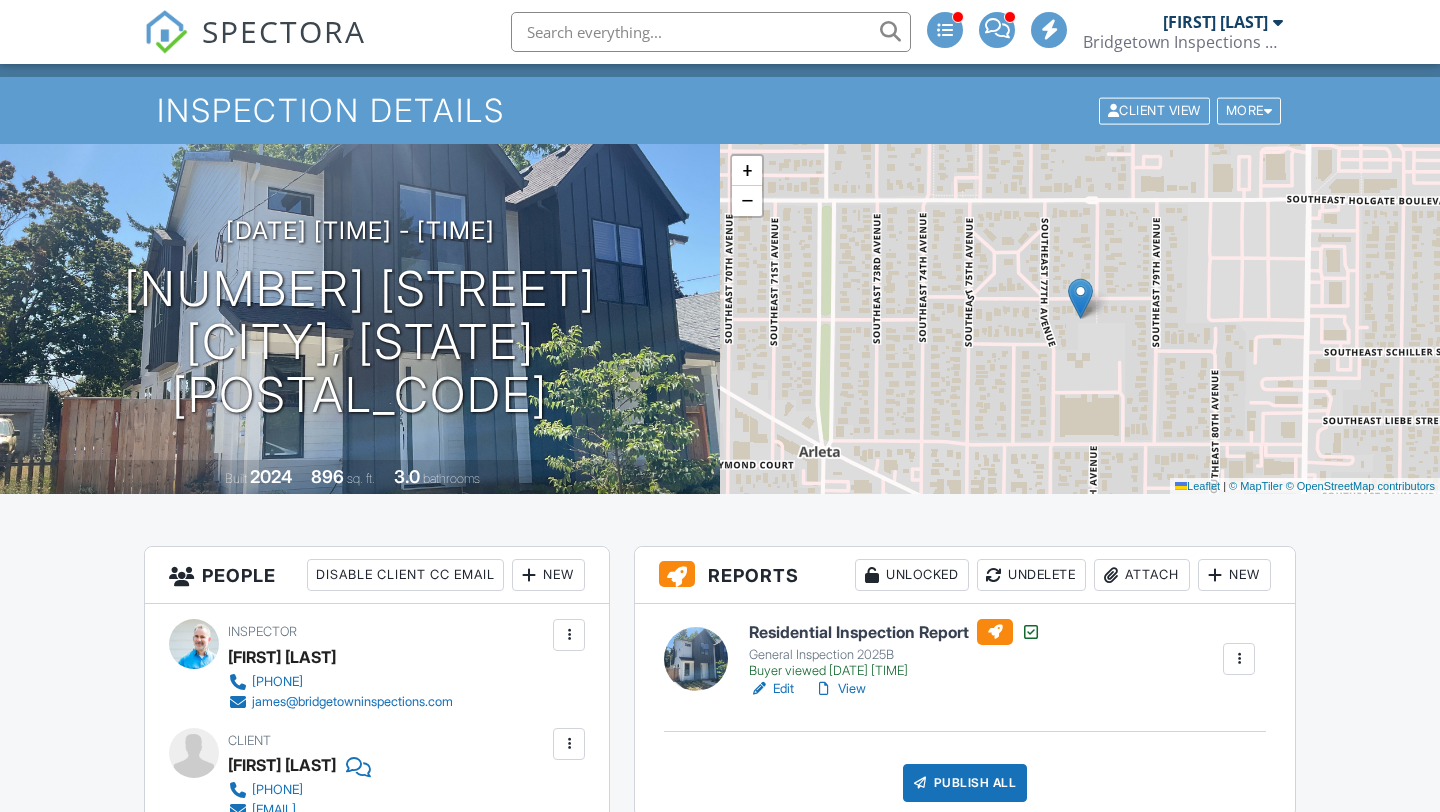 scroll, scrollTop: 358, scrollLeft: 0, axis: vertical 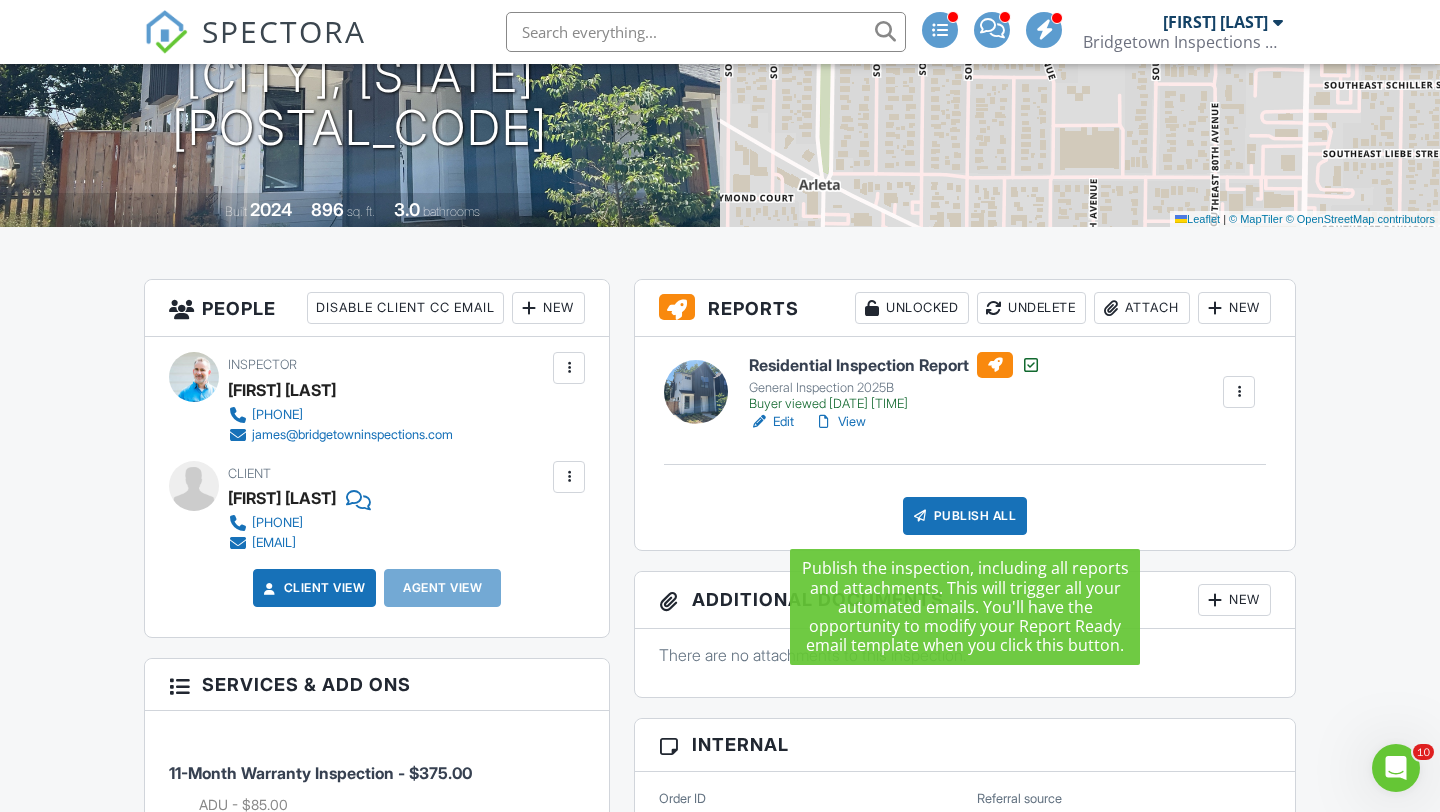 click on "Publish All" at bounding box center [965, 516] 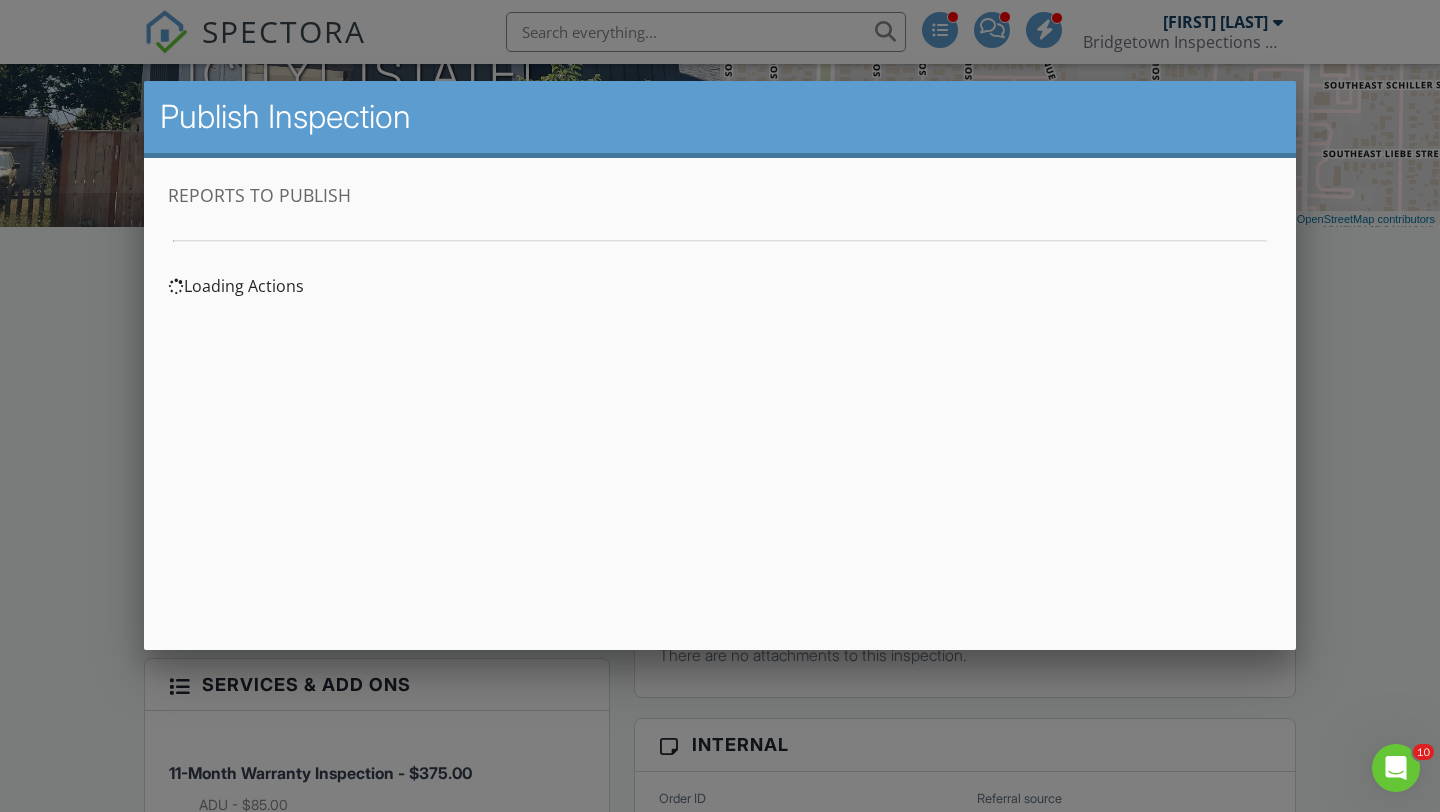 scroll, scrollTop: 0, scrollLeft: 0, axis: both 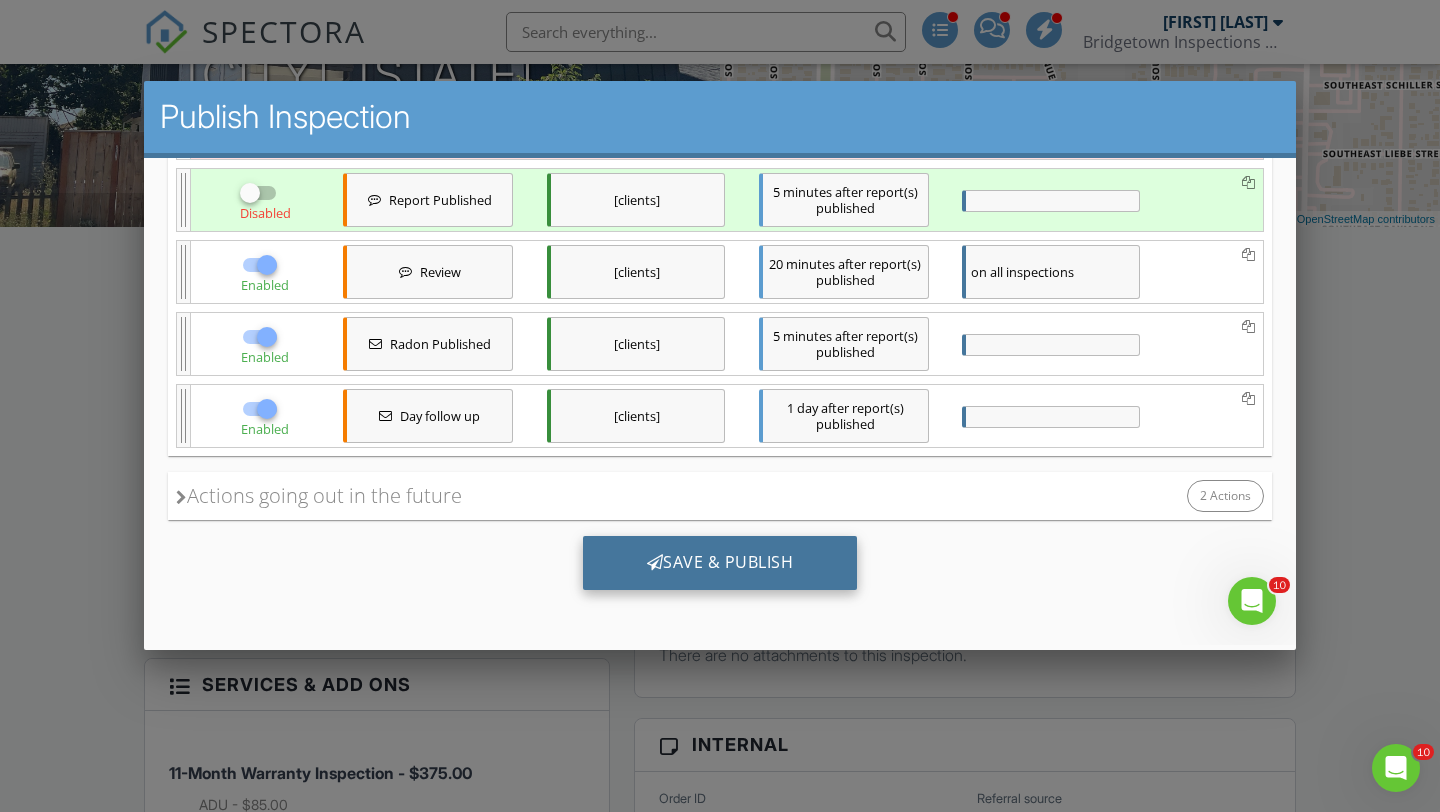 click on "Save & Publish" at bounding box center (720, 563) 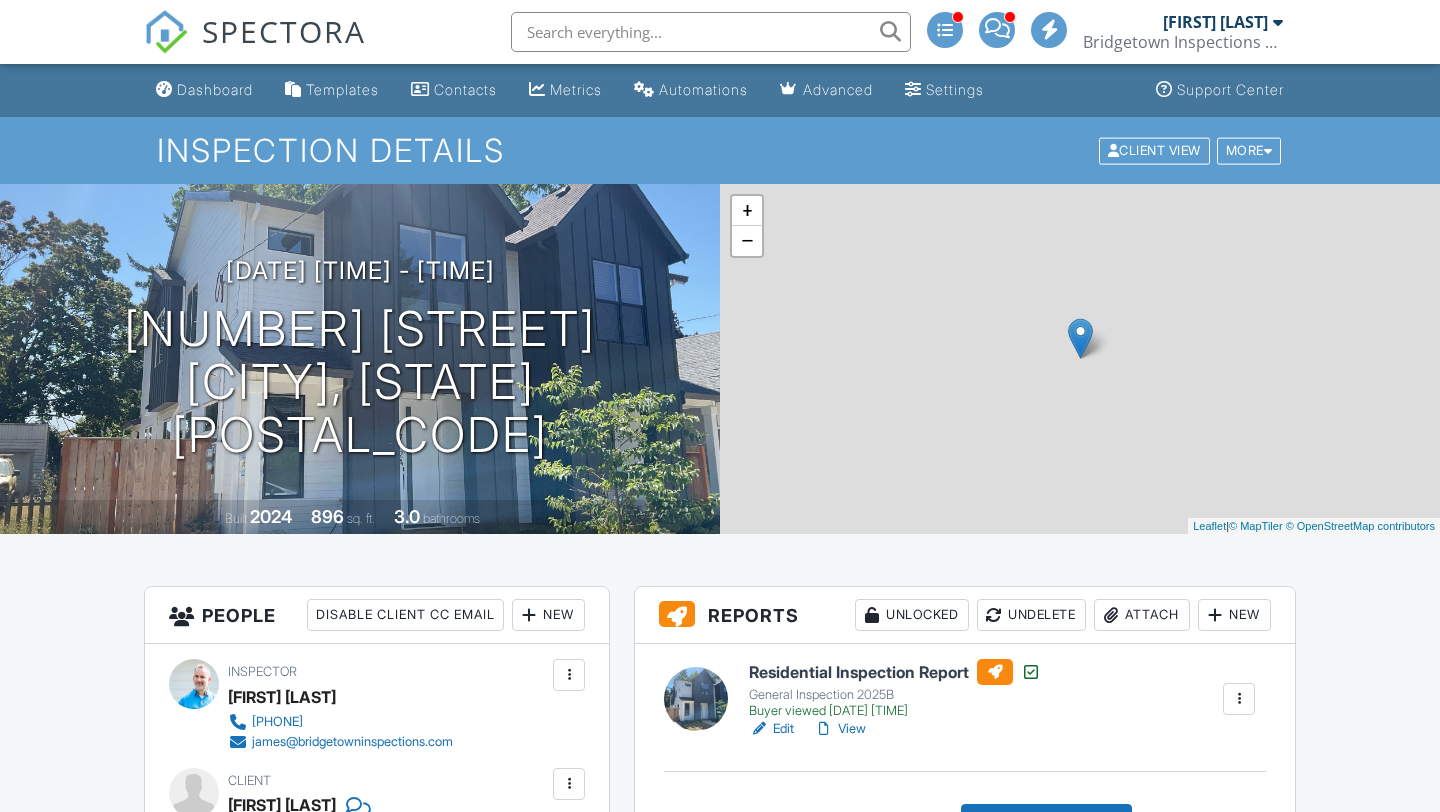 scroll, scrollTop: 0, scrollLeft: 0, axis: both 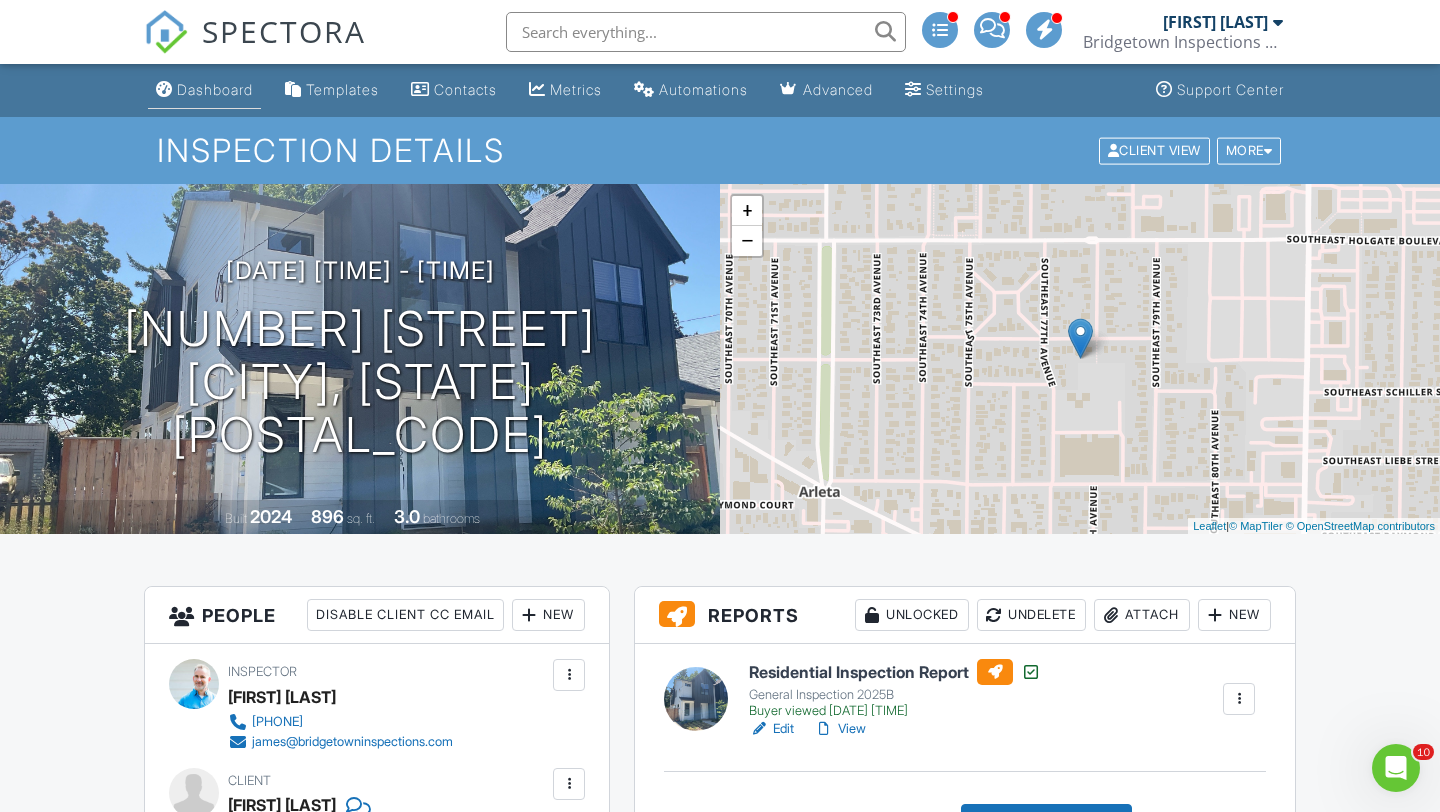 click on "Dashboard" at bounding box center [215, 89] 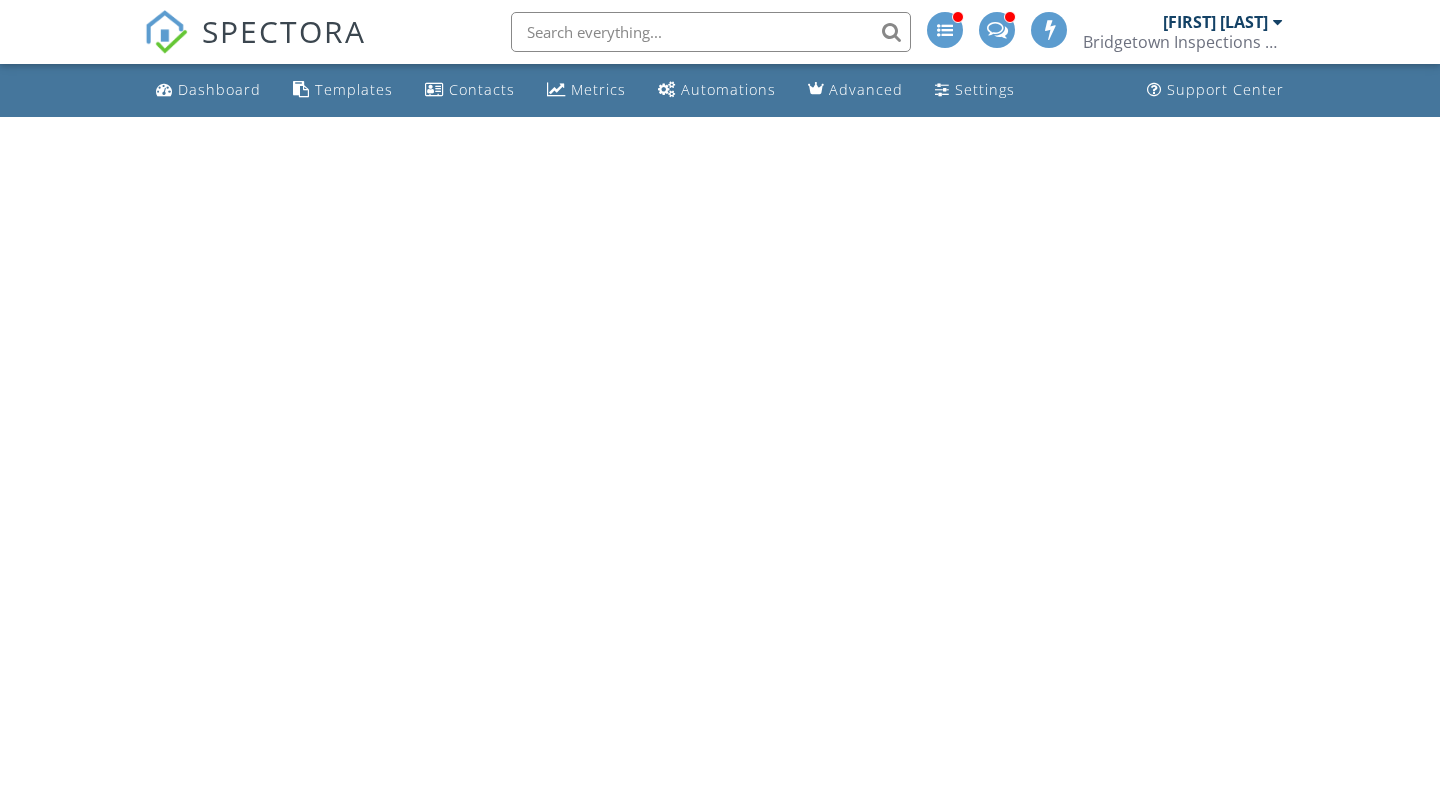 scroll, scrollTop: 0, scrollLeft: 0, axis: both 